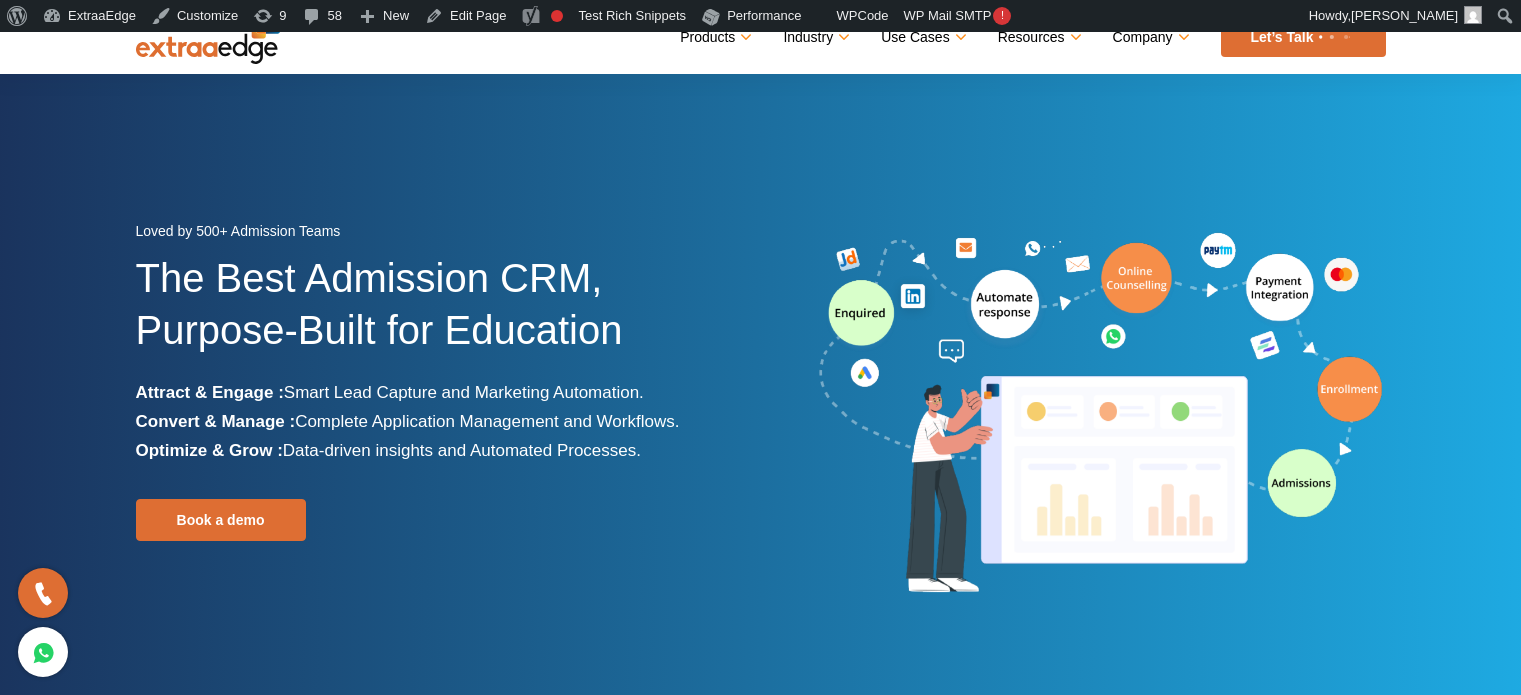 scroll, scrollTop: 500, scrollLeft: 0, axis: vertical 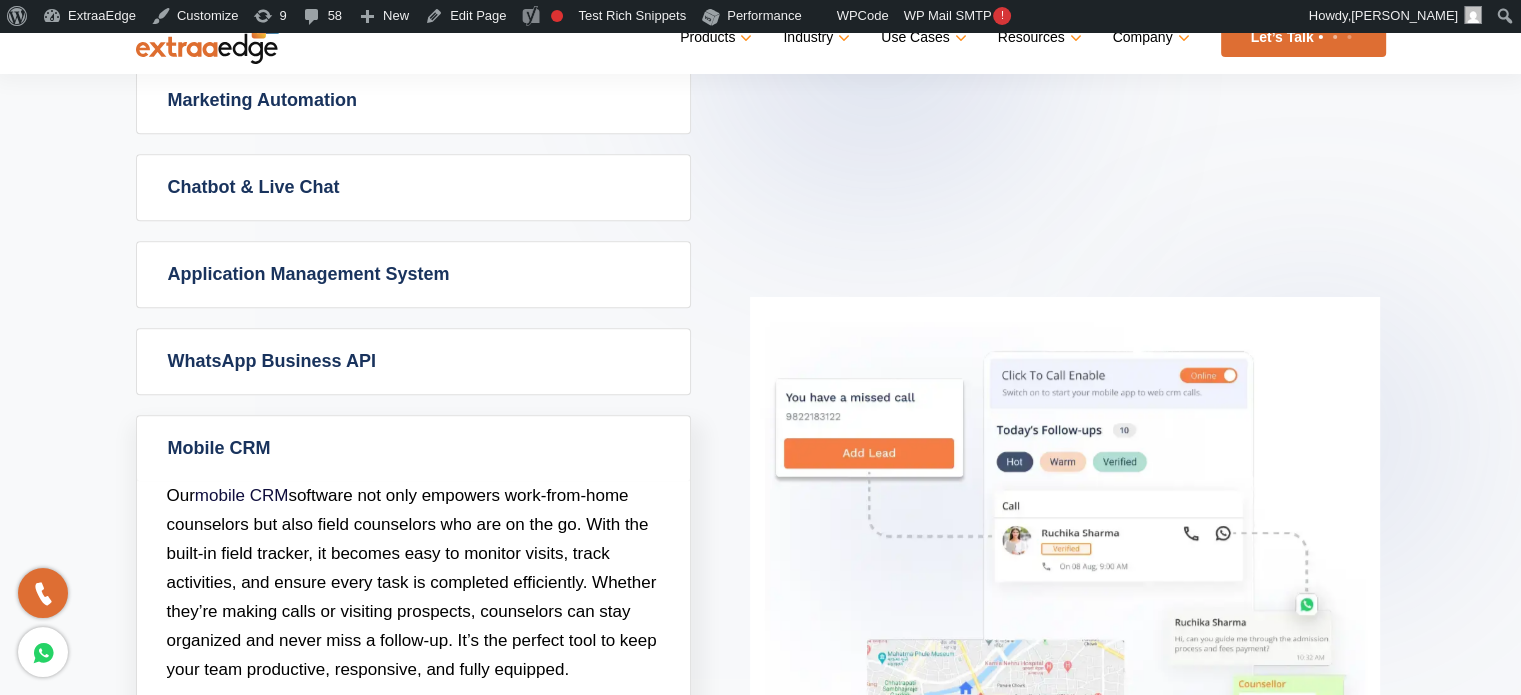 click on "Powerful  Admission CRM  with simplicity
Admission CRM
Admission CRM software takes the guesswork out of your admissions process, giving you real-time data on where each prospect stands. No more manual follow-ups or endless spreadsheets—just smart automation that handles the tedious tasks for you. Whether it’s sending reminders, tracking inquiries, or managing applications, it’s all done seamlessly. The best part? You get to focus on building relationships and closing admissions faster.
POPULAR FEATURES:
Funnel Management
Follow-Up Manager
Reporting Dashboard
Marketing Automation
Marketing automation
POPULAR FEATURES:
Email Marketing
Integrated Communication Channels
Campaign Analytics" at bounding box center (760, 325) 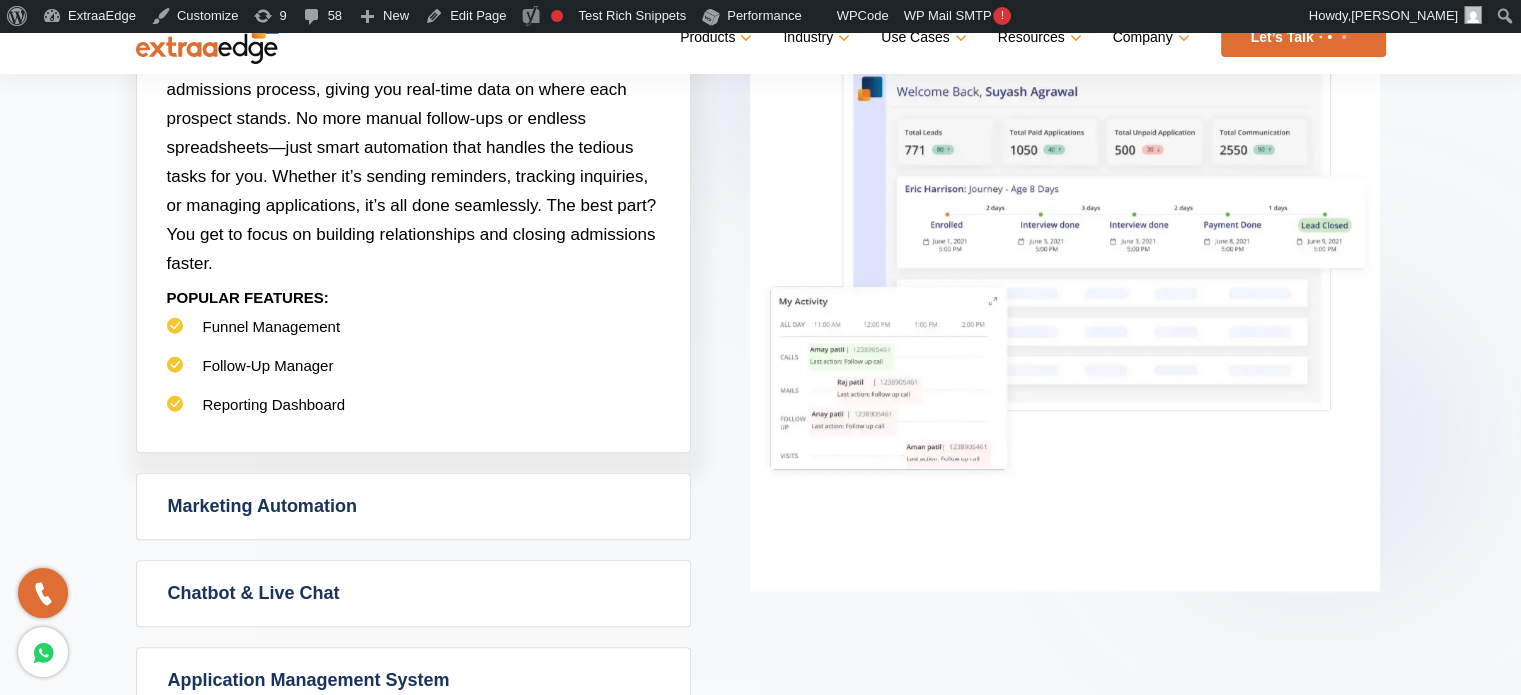 click on "Powerful  Admission CRM  with simplicity
Admission CRM
Admission CRM software takes the guesswork out of your admissions process, giving you real-time data on where each prospect stands. No more manual follow-ups or endless spreadsheets—just smart automation that handles the tedious tasks for you. Whether it’s sending reminders, tracking inquiries, or managing applications, it’s all done seamlessly. The best part? You get to focus on building relationships and closing admissions faster.
POPULAR FEATURES:
Funnel Management
Follow-Up Manager
Reporting Dashboard
Marketing Automation
Marketing automation
POPULAR FEATURES:
Email Marketing
Integrated Communication Channels
Campaign Analytics" at bounding box center [760, 340] 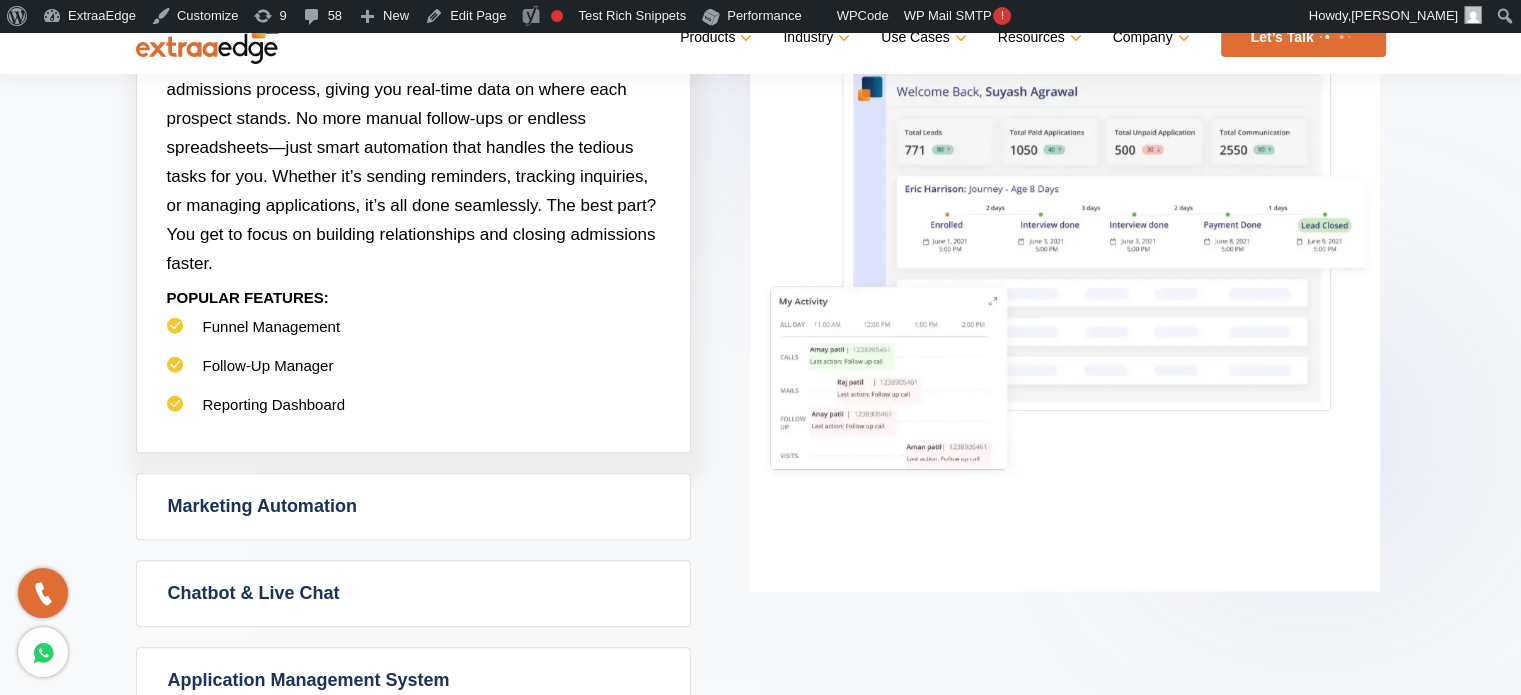 click on "Powerful  Admission CRM  with simplicity
Admission CRM
Admission CRM software takes the guesswork out of your admissions process, giving you real-time data on where each prospect stands. No more manual follow-ups or endless spreadsheets—just smart automation that handles the tedious tasks for you. Whether it’s sending reminders, tracking inquiries, or managing applications, it’s all done seamlessly. The best part? You get to focus on building relationships and closing admissions faster.
POPULAR FEATURES:
Funnel Management
Follow-Up Manager
Reporting Dashboard
Marketing Automation
Marketing automation
POPULAR FEATURES:
Email Marketing
Integrated Communication Channels
Campaign Analytics" at bounding box center [760, 340] 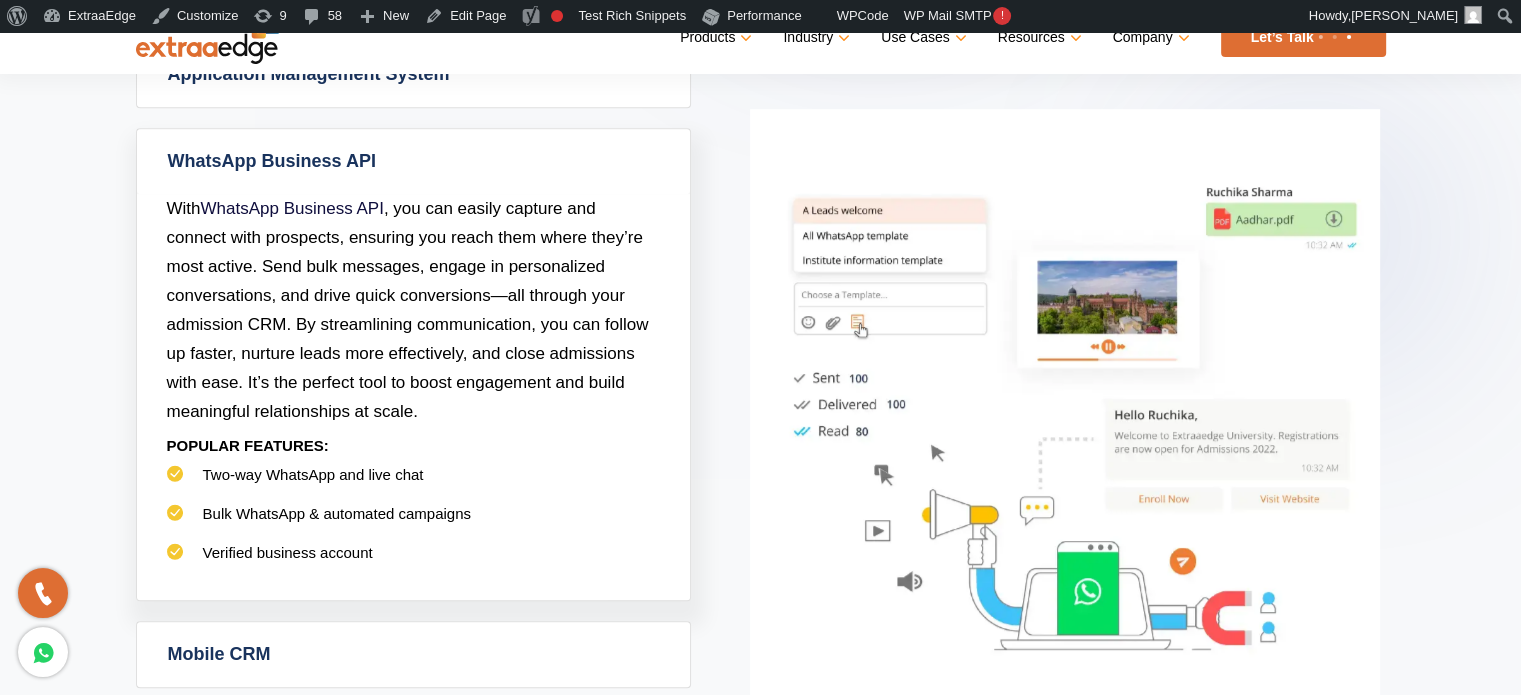 scroll, scrollTop: 1400, scrollLeft: 0, axis: vertical 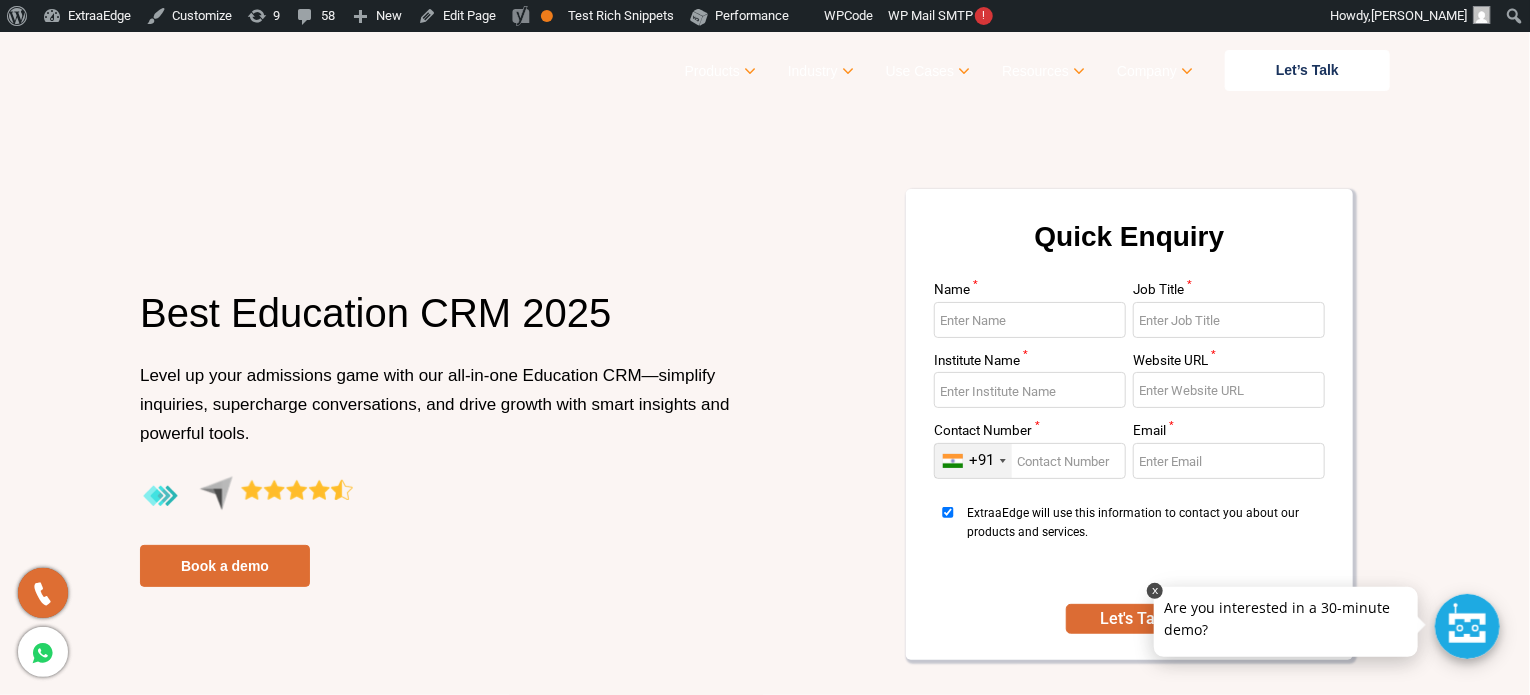 click at bounding box center (1155, 591) 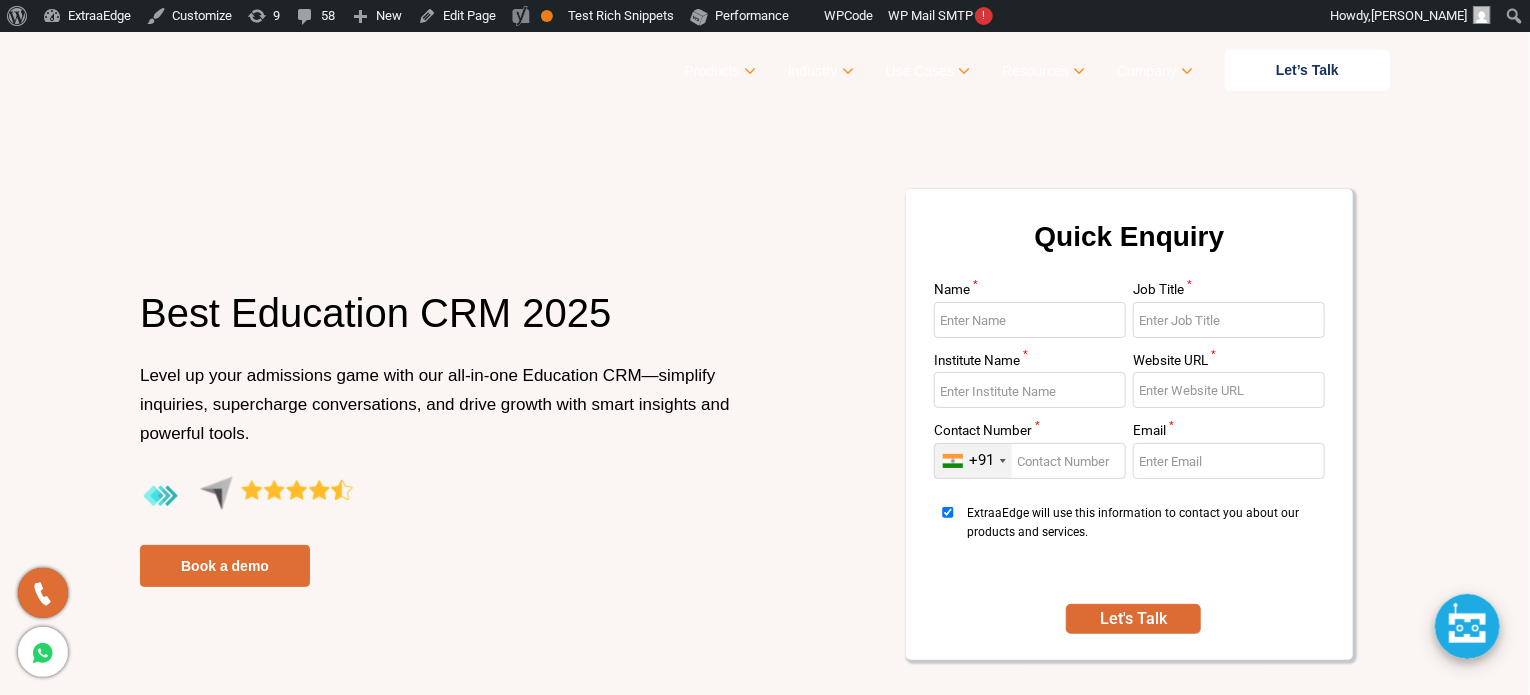 click on "Quick Enquiry Name   * Job Title   * Institute Name   * Website URL   * Contact Number   * +91 India (भारत) +91 Afghanistan (‫افغانستان‬‎) +93 Albania (Shqipëri) +355 Algeria (‫الجزائر‬‎) +213 American Samoa +1 Andorra +376 Angola +244 Anguilla +1 Antigua and Barbuda +1 Argentina +54 Armenia (Հայաստան) +374 Aruba +297 Australia +61 Austria (Österreich) +43 Azerbaijan (Azərbaycan) +994 Bahamas +1 Bahrain (‫البحرين‬‎) +973 Bangladesh (বাংলাদেশ) +880 Barbados +1 Belarus (Беларусь) +375 Belgium (België) +32 Belize +501 Benin (Bénin) +229 Bermuda +1 Bhutan (འབྲུག) +975 Bolivia +591 Bosnia and Herzegovina (Босна и Херцеговина) +387 Botswana +267 Brazil (Brasil) +55 British Indian Ocean Territory +246 British Virgin Islands +1 Brunei +673 Bulgaria (България) +359 Burkina Faso +226 Burundi (Uburundi) +257 Cambodia (កម្ពុជា) +855 Cameroon (Cameroun) +237 Canada +1 +238 +599" at bounding box center (1085, 437) 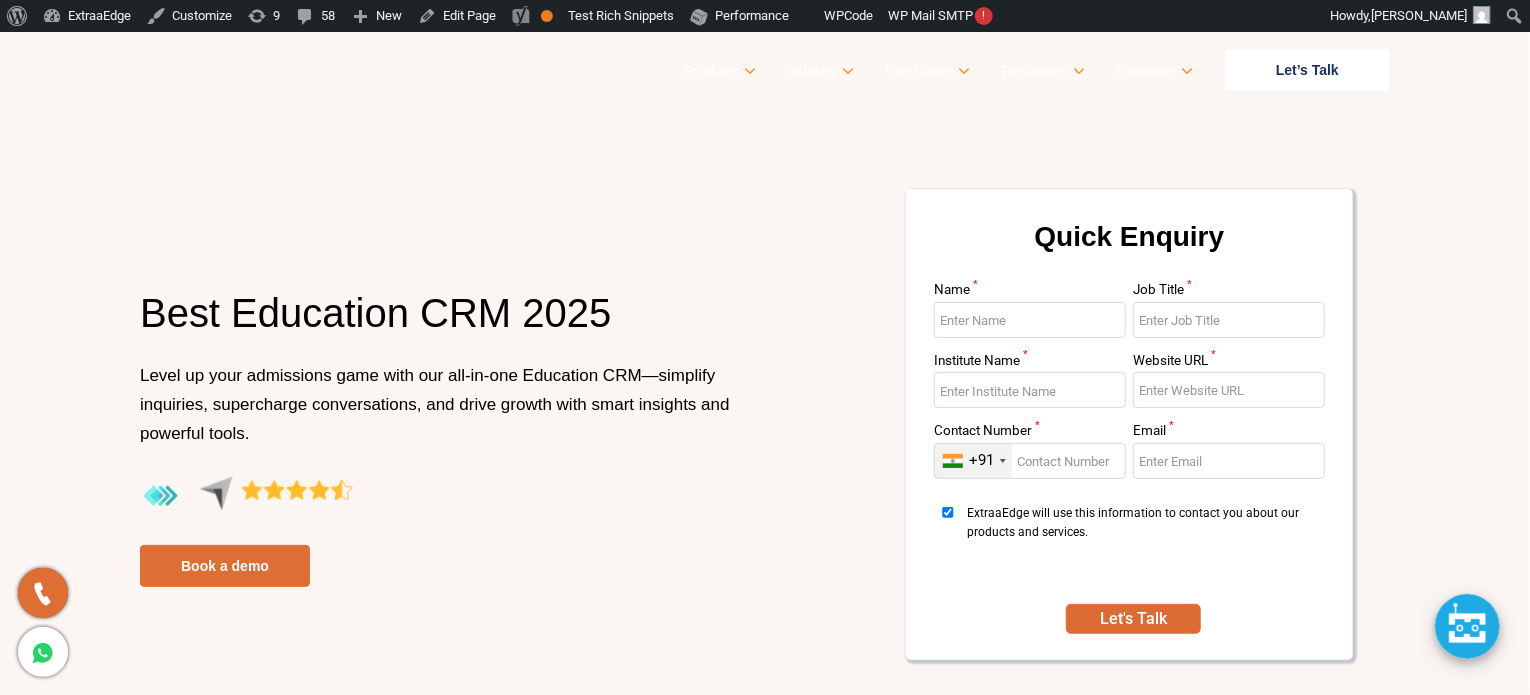 click on "Best Education CRM 2025
Level up your admissions game with our all-in-one Education CRM—simplify inquiries, supercharge conversations, and drive growth with smart insights and powerful tools.
Book a demo
Quick Enquiry Name   * Job Title   * Institute Name   * Website URL   * Contact Number   * +91 India (भारत) +91 Afghanistan (‫افغانستان‬‎) +93 Albania (Shqipëri) +355 Algeria (‫الجزائر‬‎) +213 American Samoa +1 Andorra +376 Angola +244 Anguilla +1 Antigua and Barbuda +1 Argentina +54 Armenia (Հայաստան) +374 Aruba +297 Australia +61 Austria (Österreich) +43 Azerbaijan (Azərbaycan) +994 Bahamas +1 Bahrain (‫البحرين‬‎) +973 Bangladesh (বাংলাদেশ) +880 Barbados +1 Belarus (Беларусь) +375 Belgium (België) +32 Belize +501 Benin (Bénin) +229 Bermuda +1 Bhutan (འབྲུག) +975 Bolivia +591 +387 Botswana +267 Brazil (Brasil) +55 +246 +1 +673" at bounding box center (765, 367) 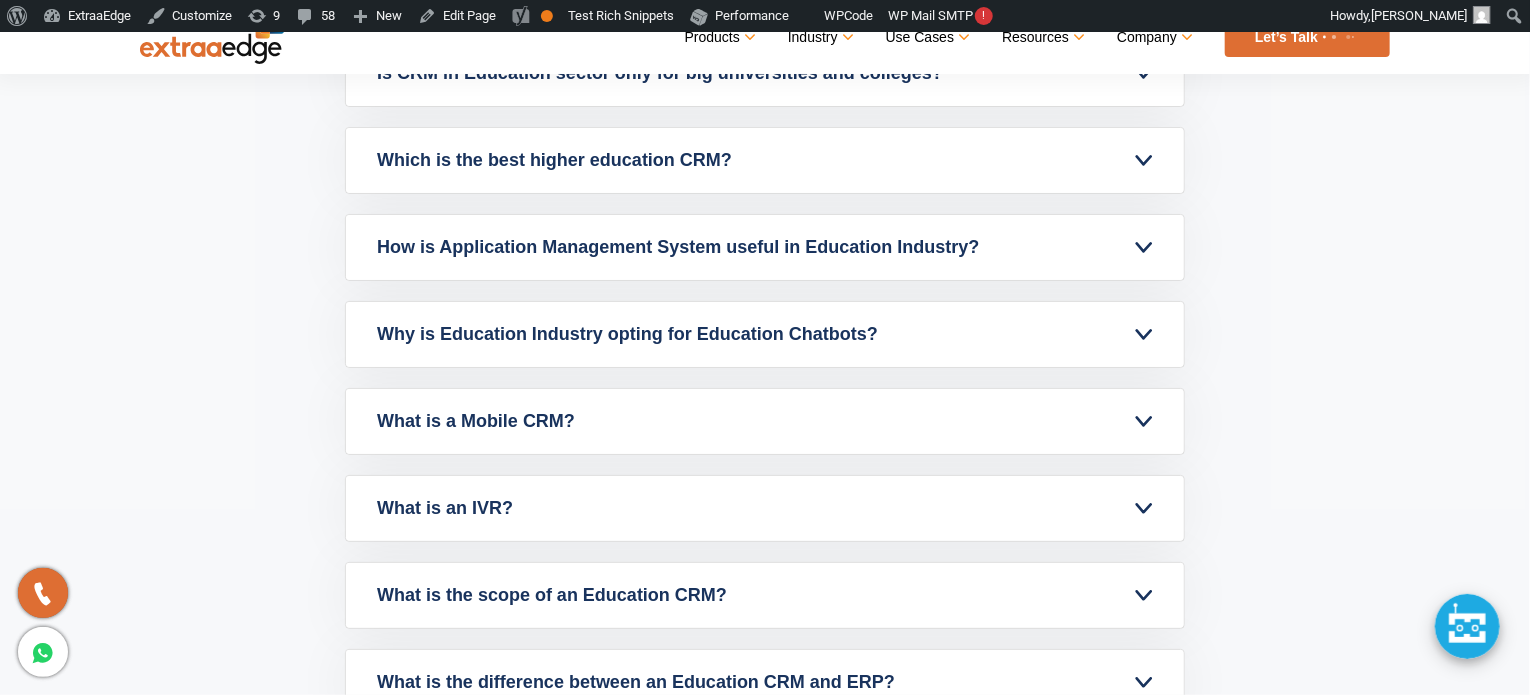 scroll, scrollTop: 8900, scrollLeft: 0, axis: vertical 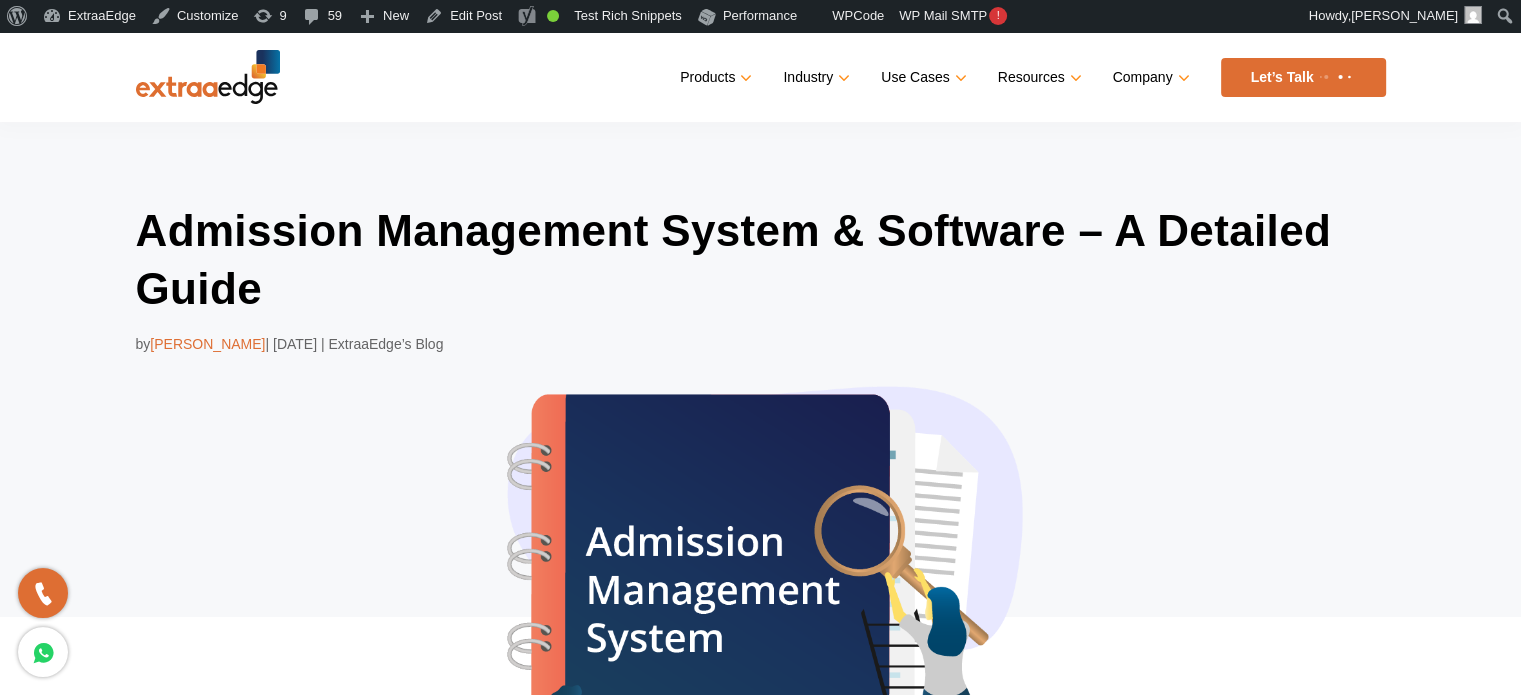 click on "Admission Management System & Software – A Detailed Guide
by  Abhishek Ballabh  | Apr 21, 2025 | ExtraaEdge’s Blog" at bounding box center [760, 534] 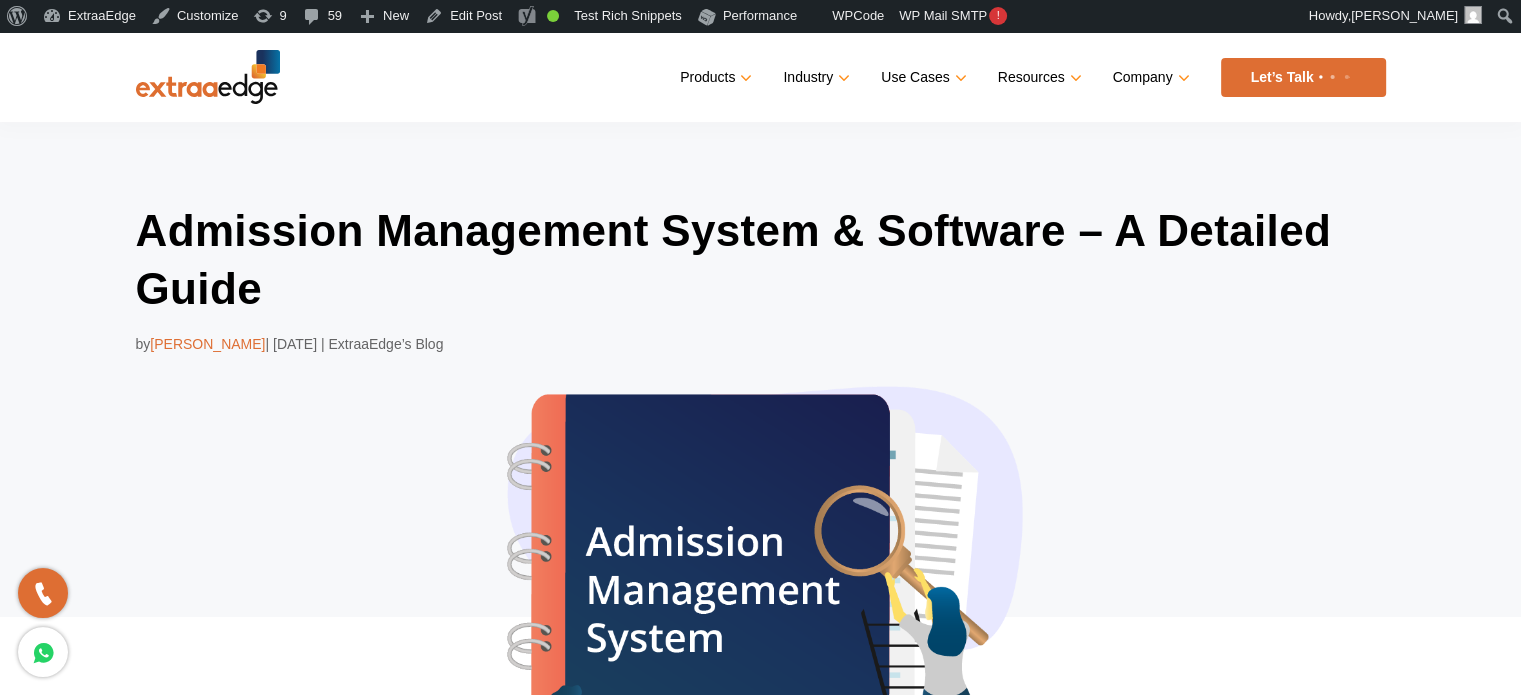 click on "Admission Management System & Software – A Detailed Guide
by  Abhishek Ballabh  | Apr 21, 2025 | ExtraaEdge’s Blog" at bounding box center [760, 534] 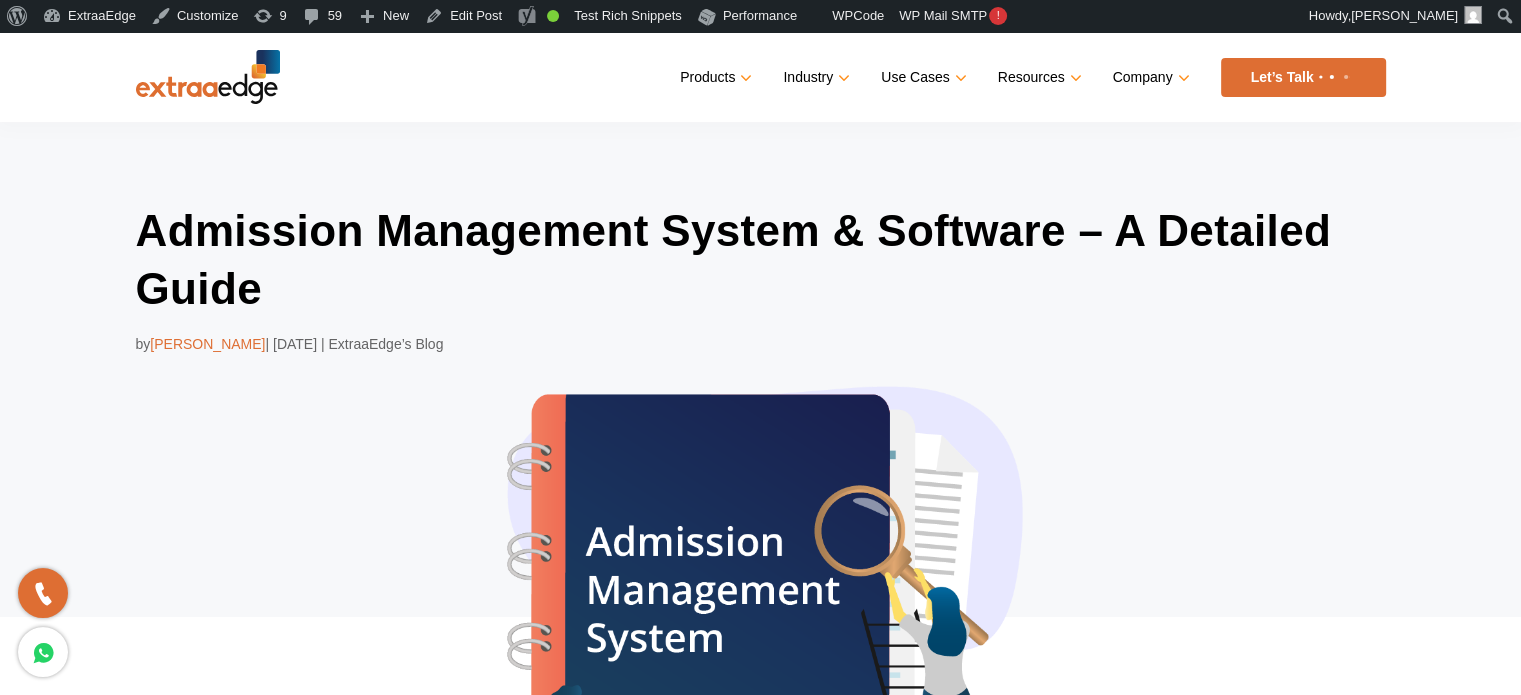 click on "Admission Management System & Software – A Detailed Guide
by  Abhishek Ballabh  | Apr 21, 2025 | ExtraaEdge’s Blog" at bounding box center (761, 574) 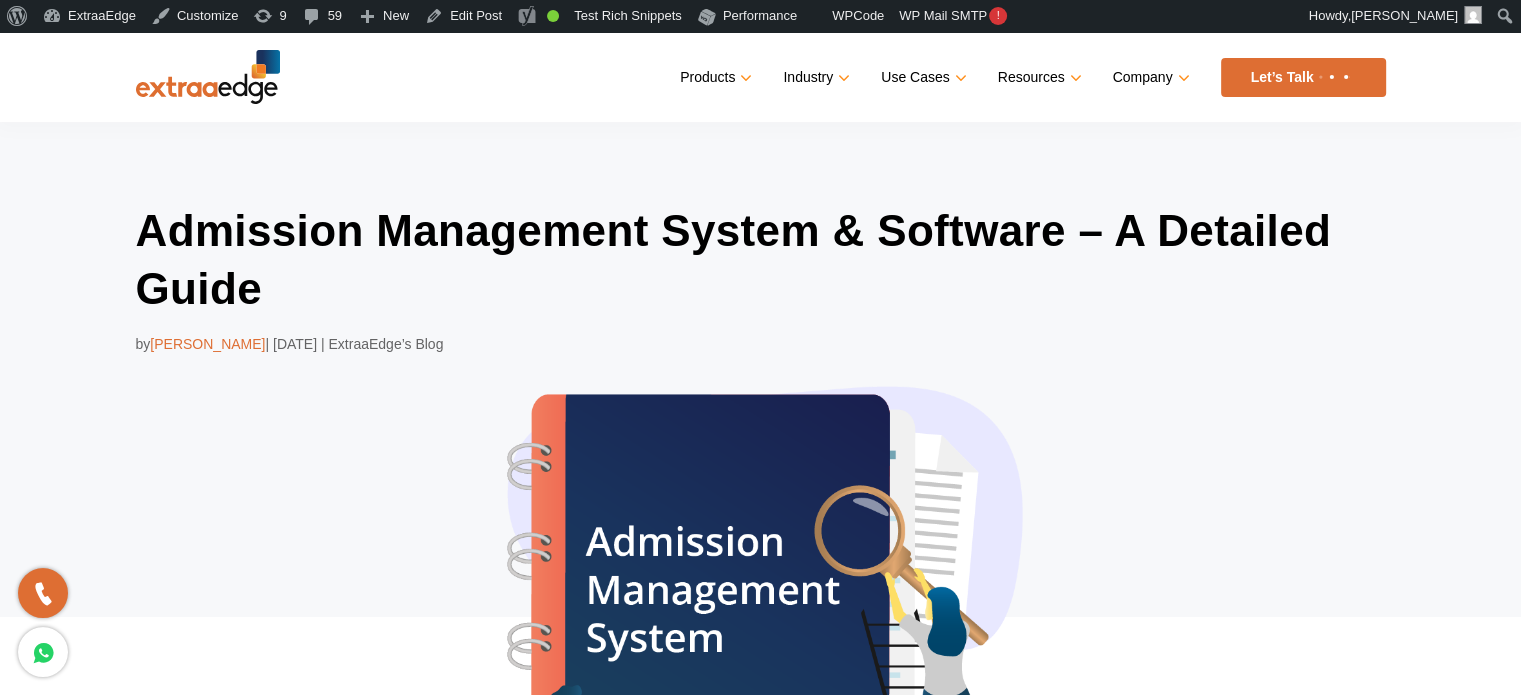 click on "Admission Management System & Software – A Detailed Guide
by  Abhishek Ballabh  | Apr 21, 2025 | ExtraaEdge’s Blog" at bounding box center [761, 574] 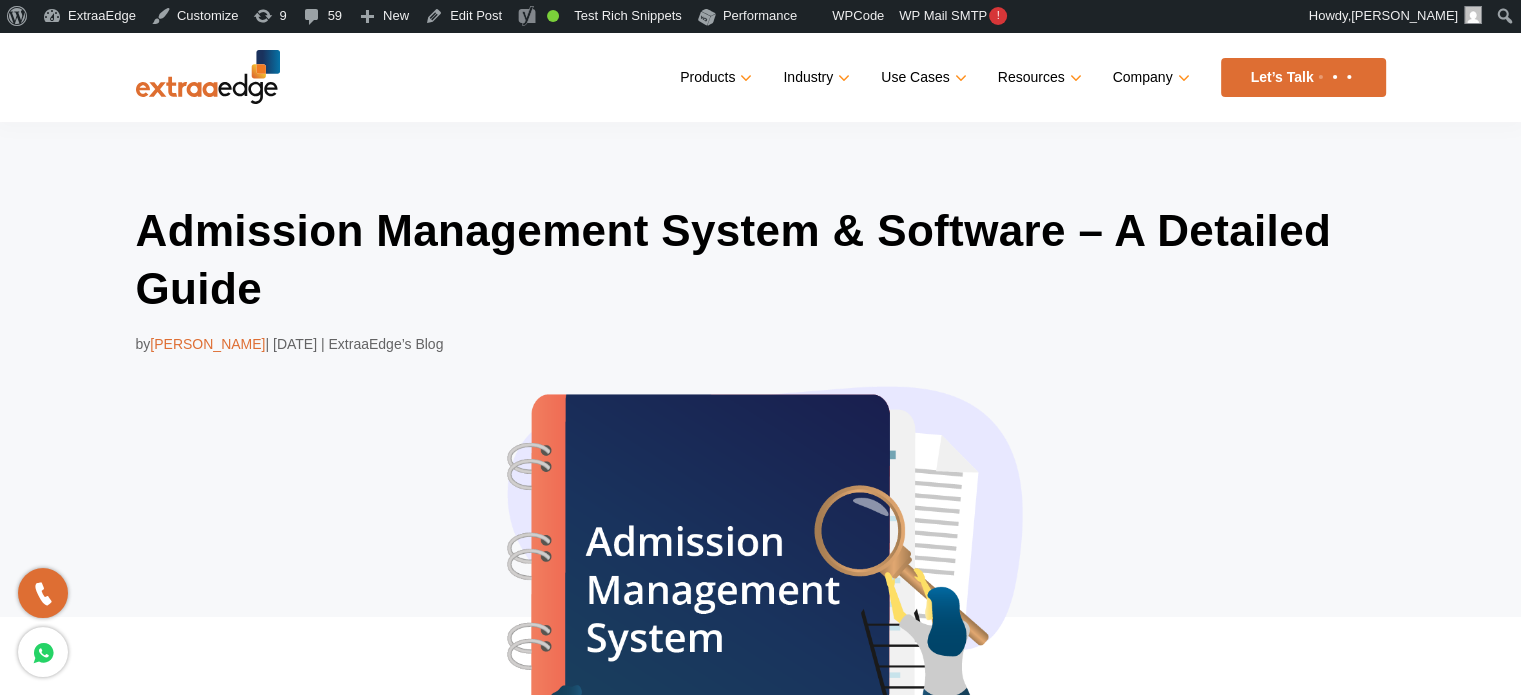 click on "Admission Management System & Software – A Detailed Guide
by  Abhishek Ballabh  | Apr 21, 2025 | ExtraaEdge’s Blog" at bounding box center [761, 574] 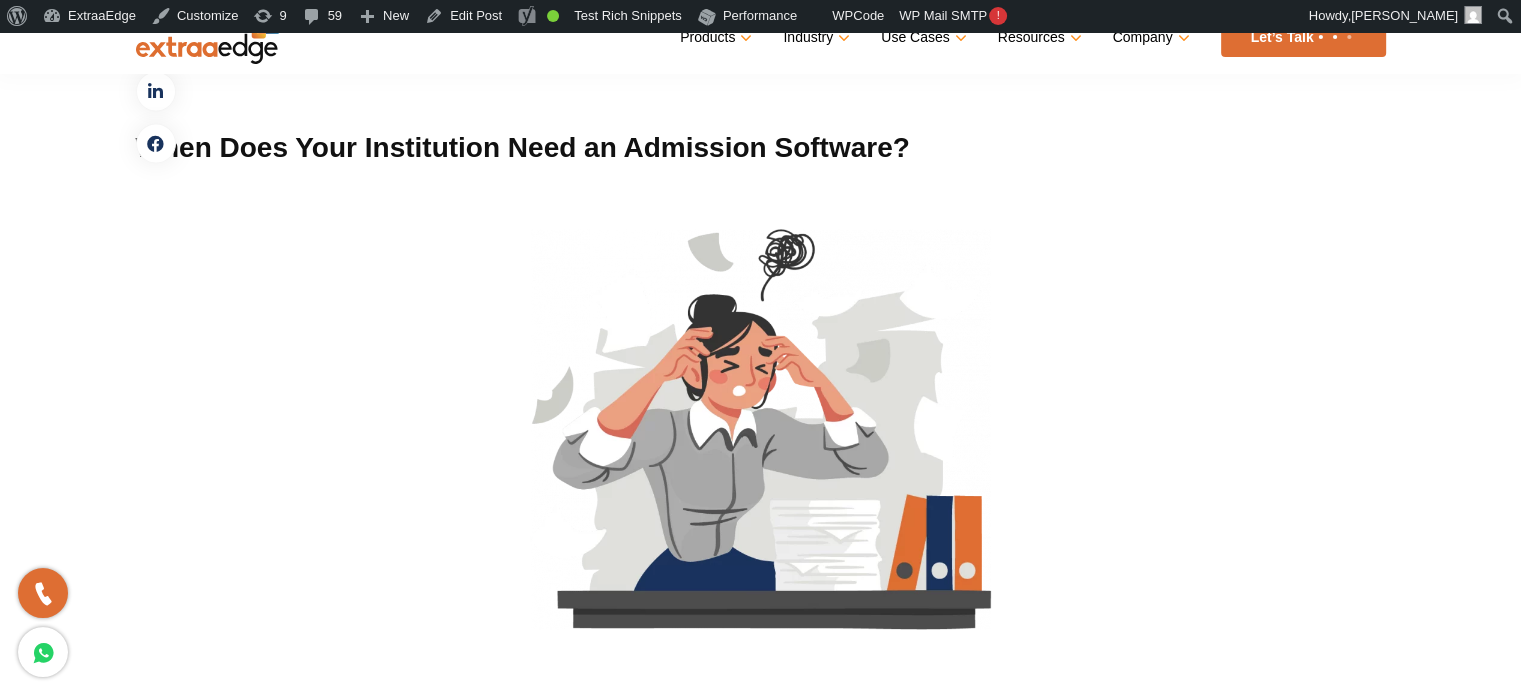 scroll, scrollTop: 3500, scrollLeft: 0, axis: vertical 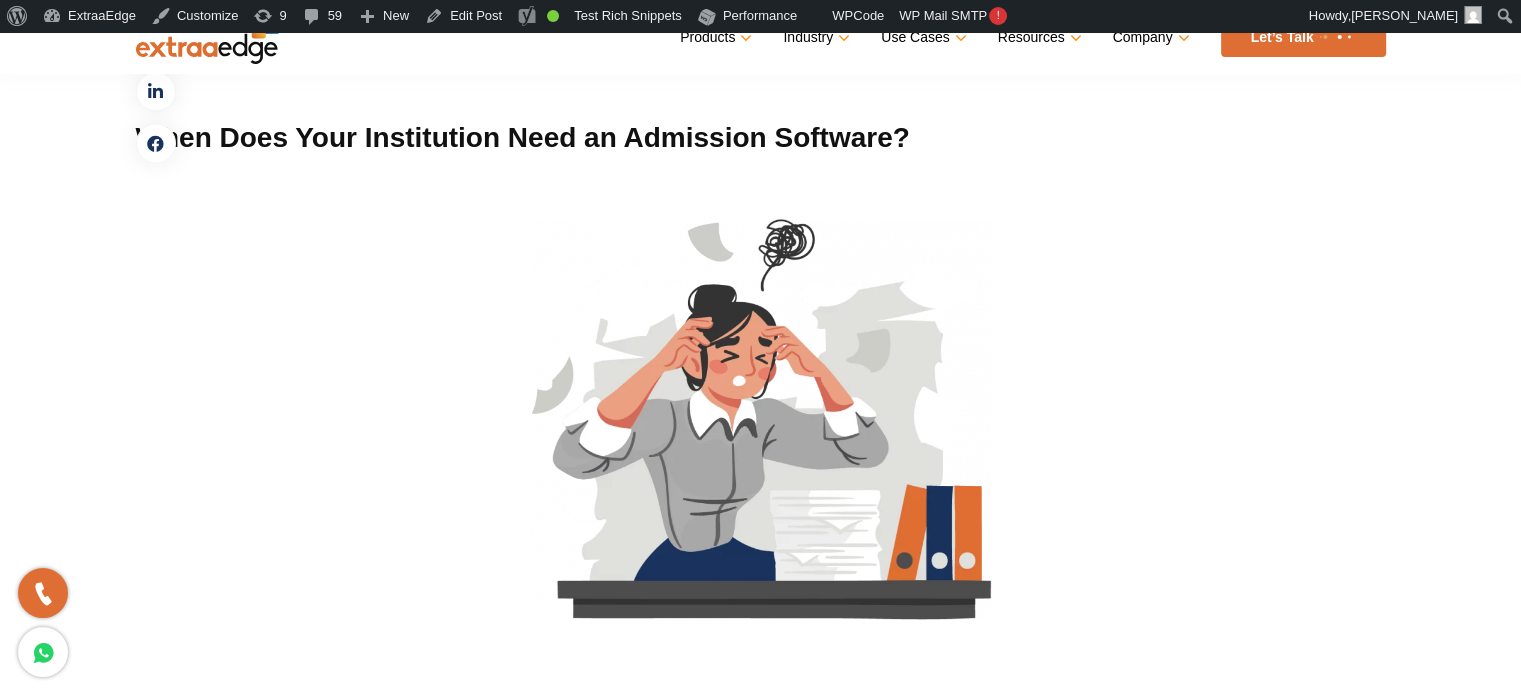 click on "The biggest shift today is in how schools, colleges, coaching classes, and universities manage admissions. Admission management system is becoming increasingly popular because it holistically streamlines outreach, lead capturing, and the entire enrollment journey. Generally, businesses which are depending upon leads use a CRM software and similarly for enrolments institutes now integrate admissions software. The leads in the context of educational institutes are students and the generic CRM doesn’t work here because the students can’t be treated as customers, there’s a much more depth that goes when it comes to dealing with them.  Essentially, an admission management system is a specialized form of CRM, designed specifically for educational institutions to simplify and optimize their admissions process.
Table of Contents
Toggle
What is an Admission Management System? Key Features of an Admission Management System" at bounding box center [760, 3470] 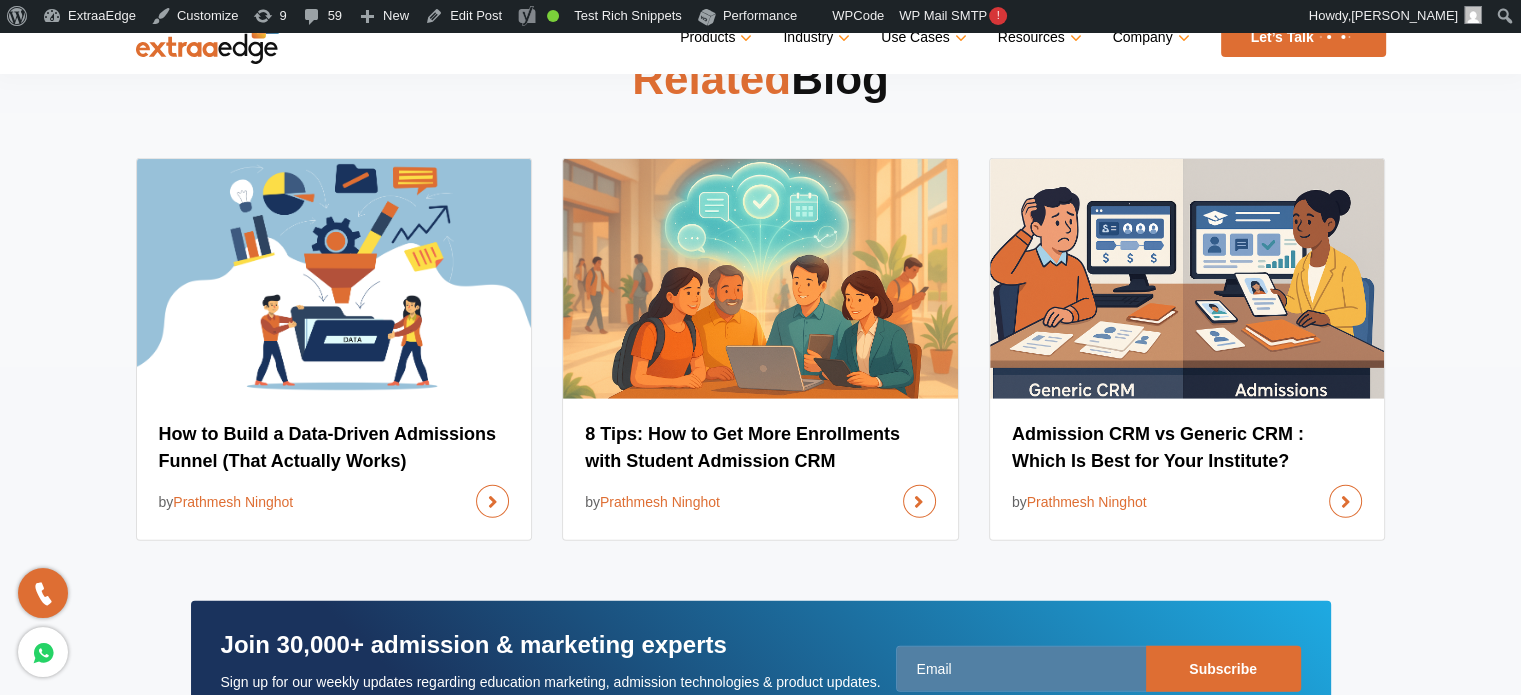 scroll, scrollTop: 12700, scrollLeft: 0, axis: vertical 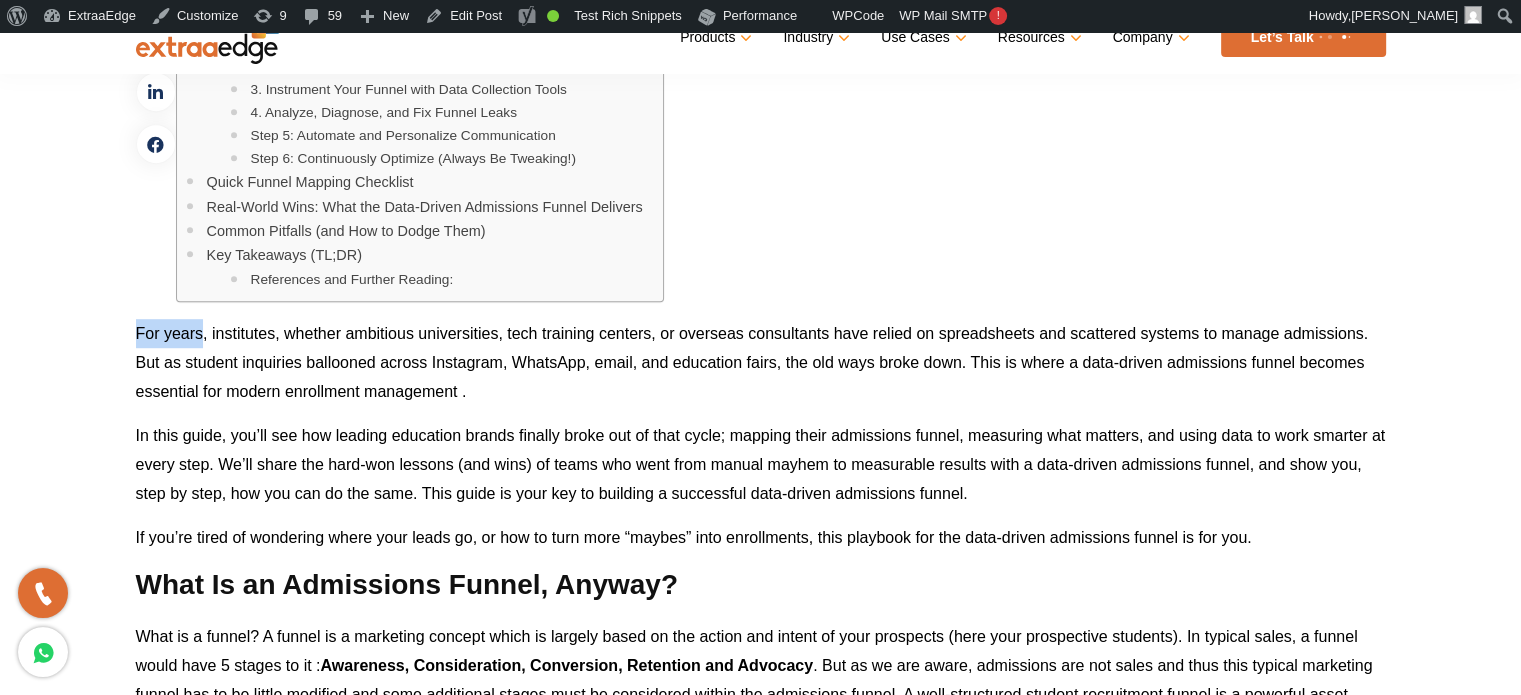 drag, startPoint x: 136, startPoint y: 327, endPoint x: 202, endPoint y: 334, distance: 66.37017 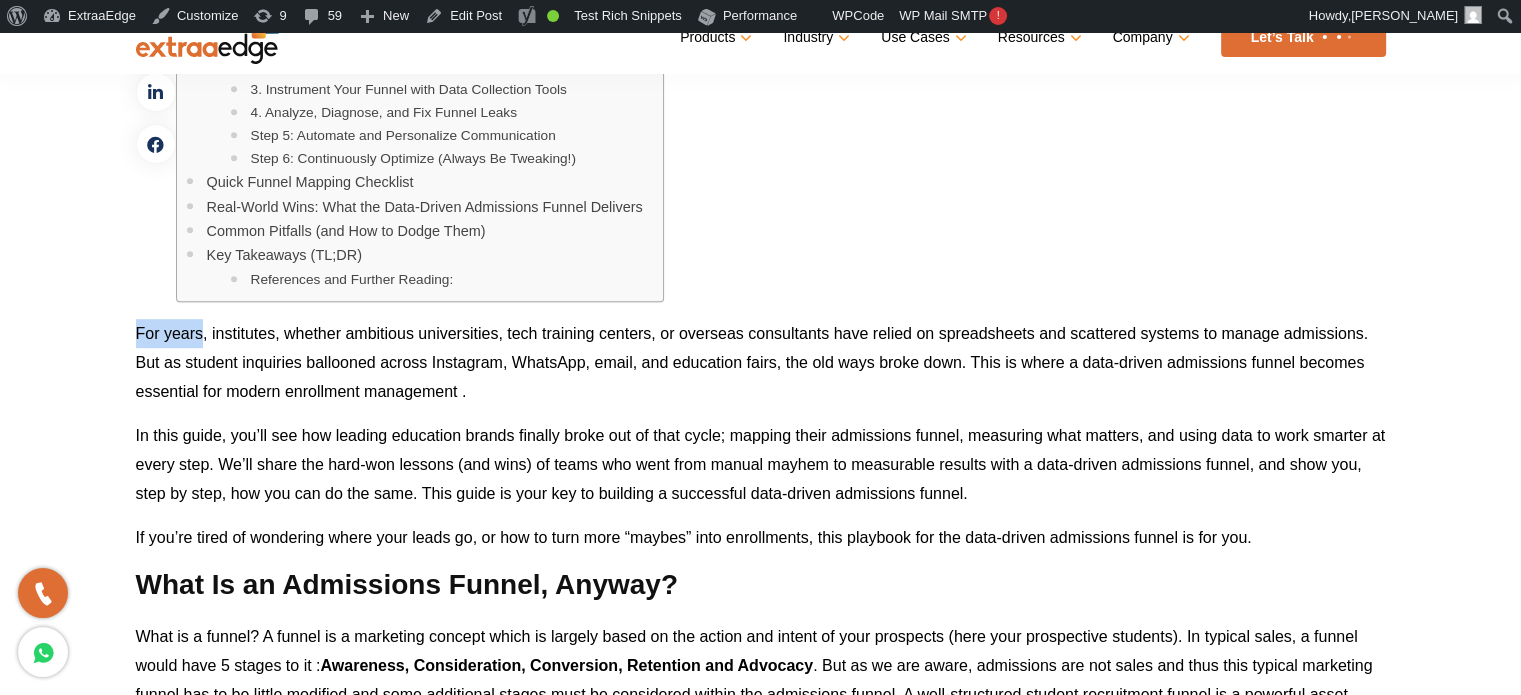 click on "For years, institutes, whether ambitious universities, tech training centers, or overseas consultants have relied on spreadsheets and scattered systems to manage admissions. But as student inquiries ballooned across Instagram, WhatsApp, email, and education fairs, the old ways broke down. This is where a data-driven admissions funnel becomes essential for modern enrollment management ." at bounding box center [752, 362] 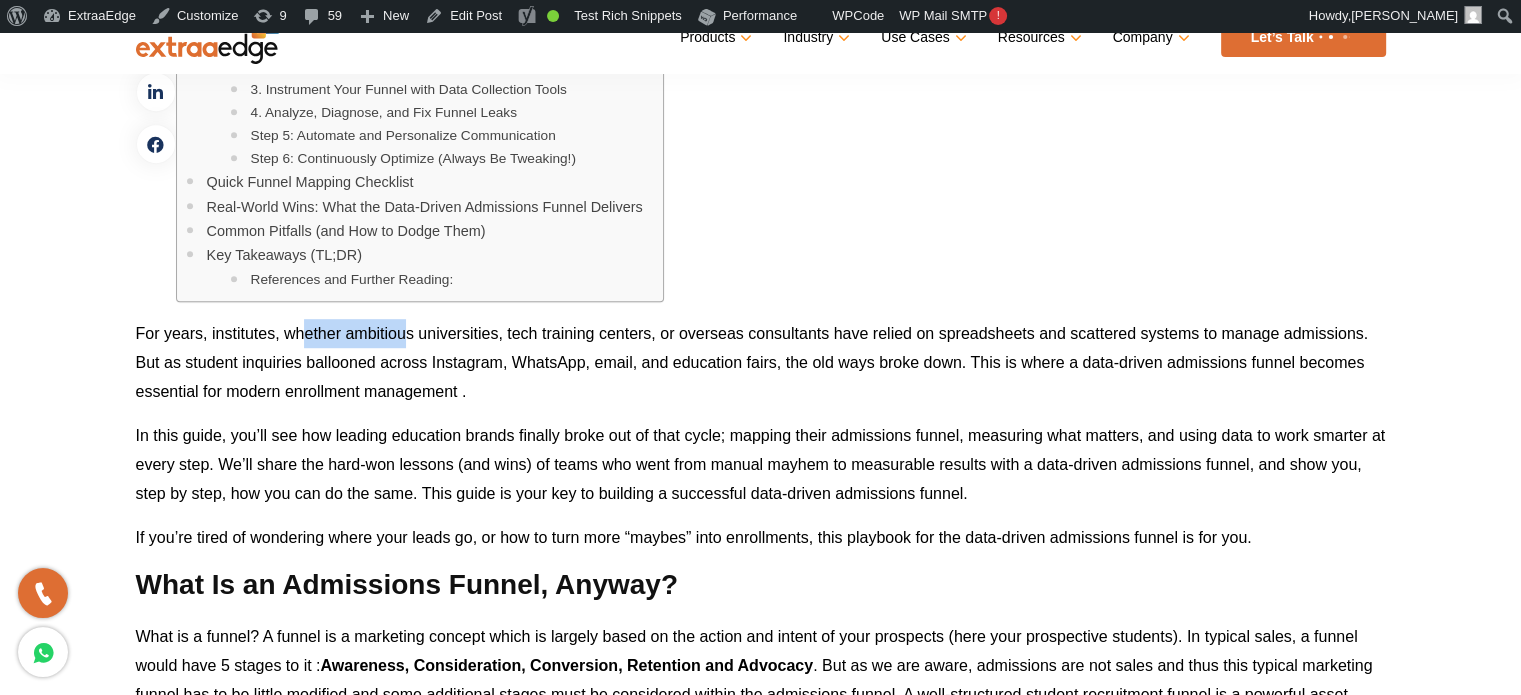 drag, startPoint x: 304, startPoint y: 329, endPoint x: 403, endPoint y: 331, distance: 99.0202 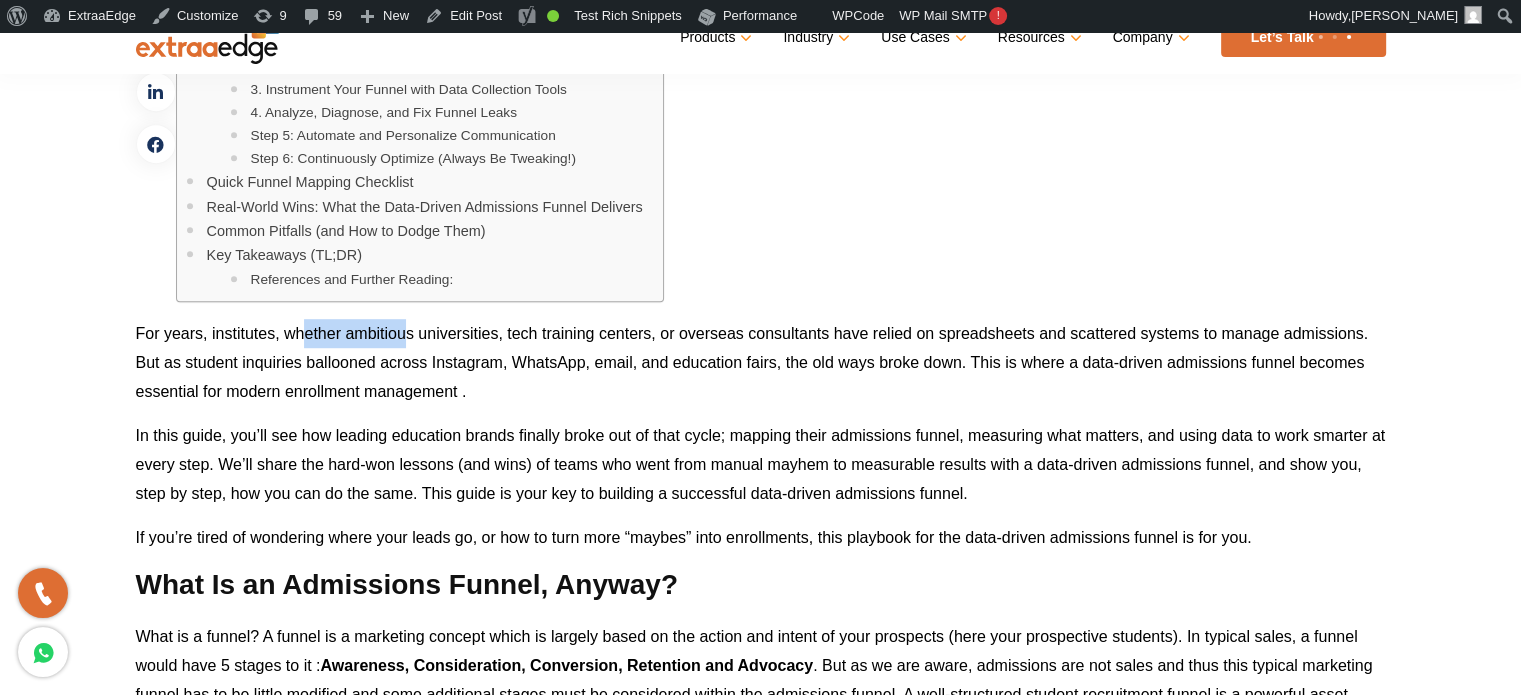 click on "For years, institutes, whether ambitious universities, tech training centers, or overseas consultants have relied on spreadsheets and scattered systems to manage admissions. But as student inquiries ballooned across Instagram, WhatsApp, email, and education fairs, the old ways broke down. This is where a data-driven admissions funnel becomes essential for modern enrollment management ." at bounding box center (752, 362) 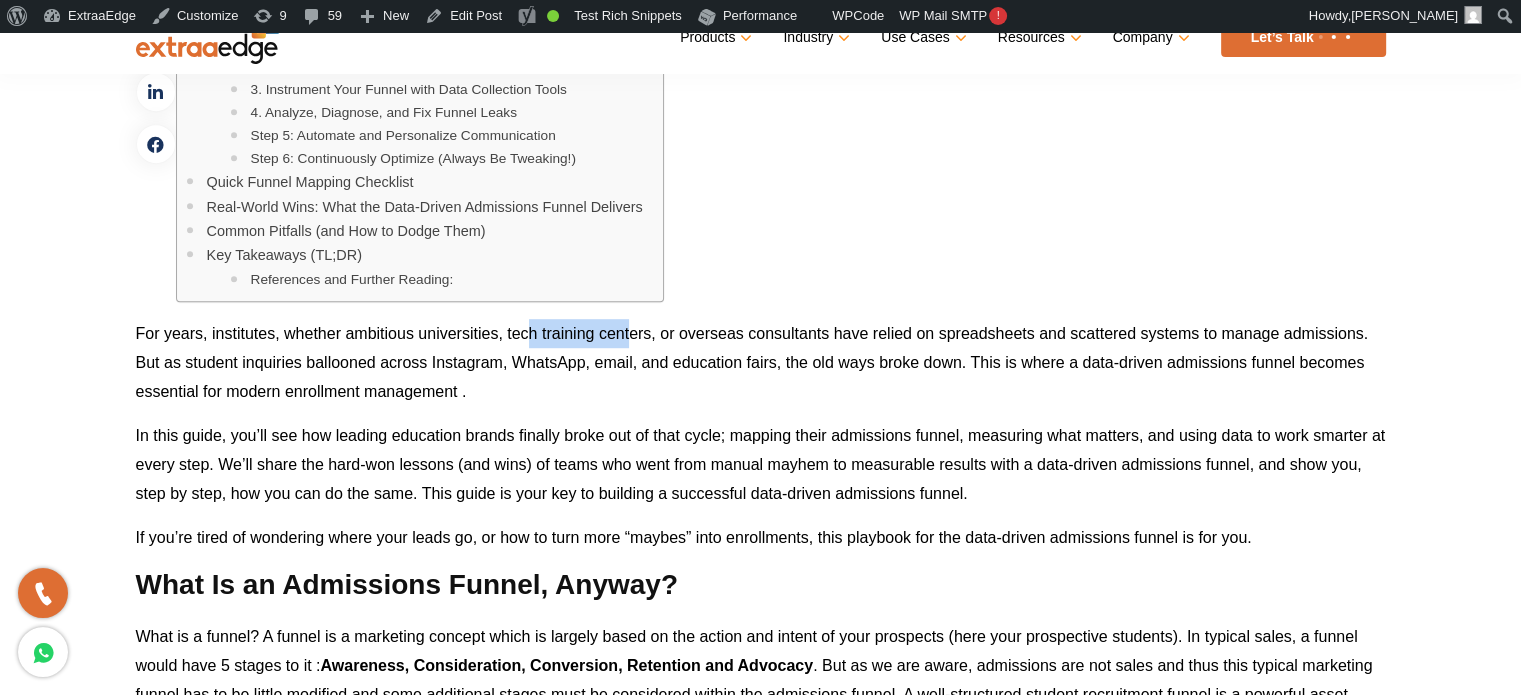 drag, startPoint x: 529, startPoint y: 328, endPoint x: 632, endPoint y: 330, distance: 103.01942 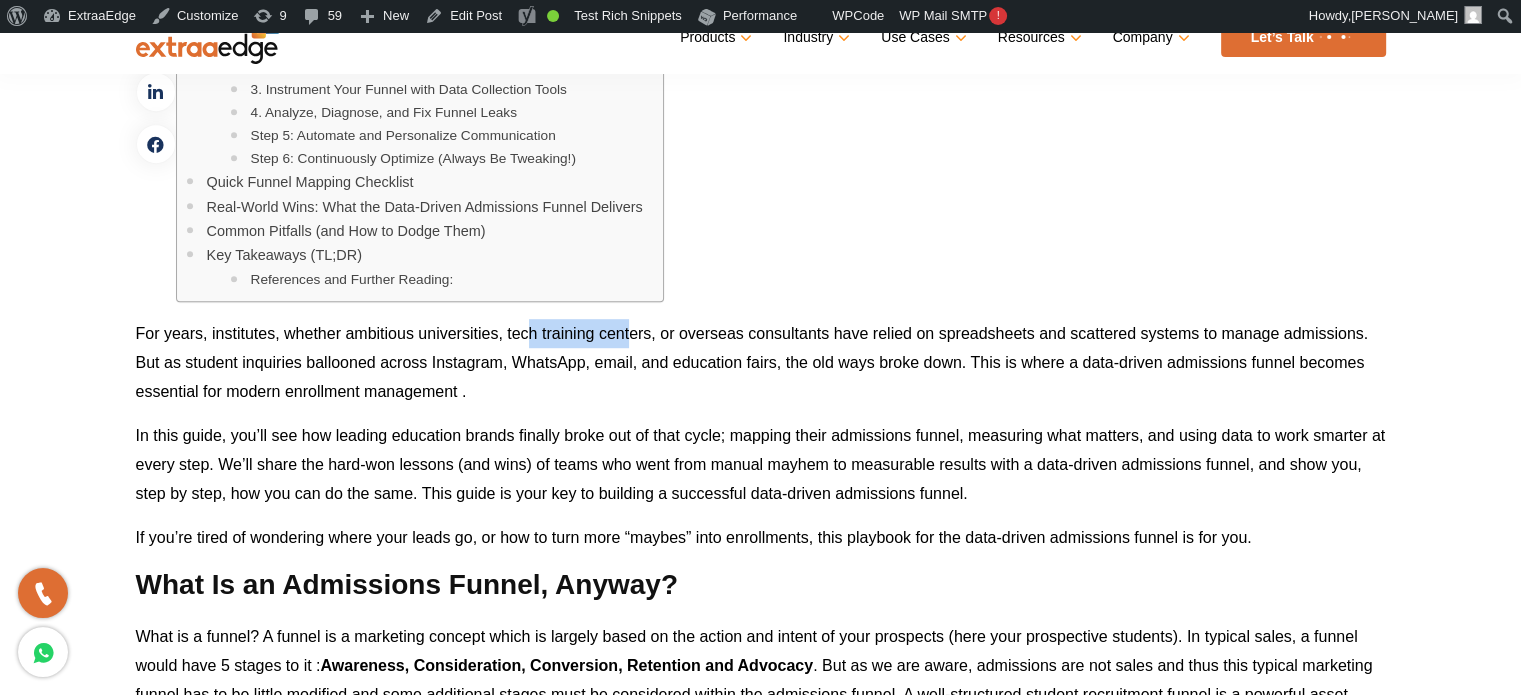 click on "For years, institutes, whether ambitious universities, tech training centers, or overseas consultants have relied on spreadsheets and scattered systems to manage admissions. But as student inquiries ballooned across Instagram, WhatsApp, email, and education fairs, the old ways broke down. This is where a data-driven admissions funnel becomes essential for modern enrollment management ." at bounding box center [752, 362] 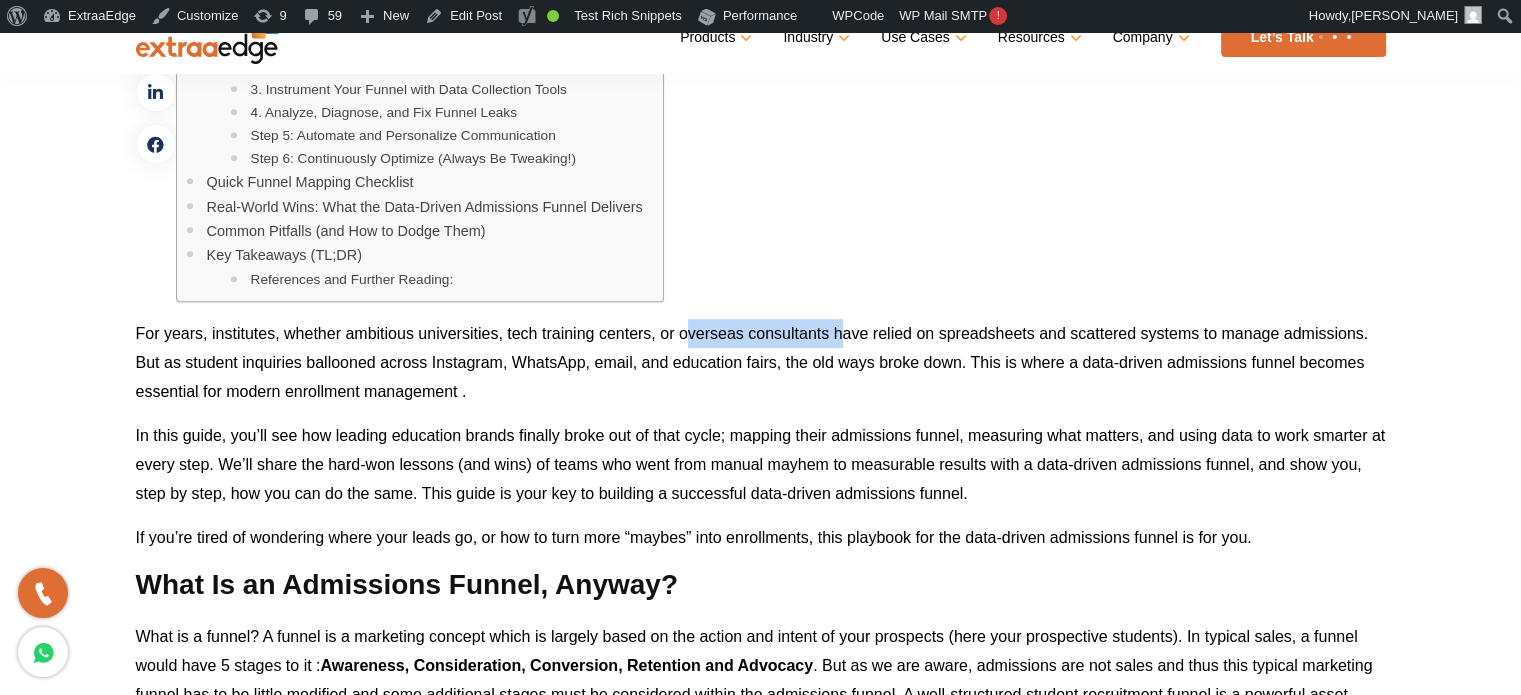 drag, startPoint x: 691, startPoint y: 330, endPoint x: 842, endPoint y: 331, distance: 151.00331 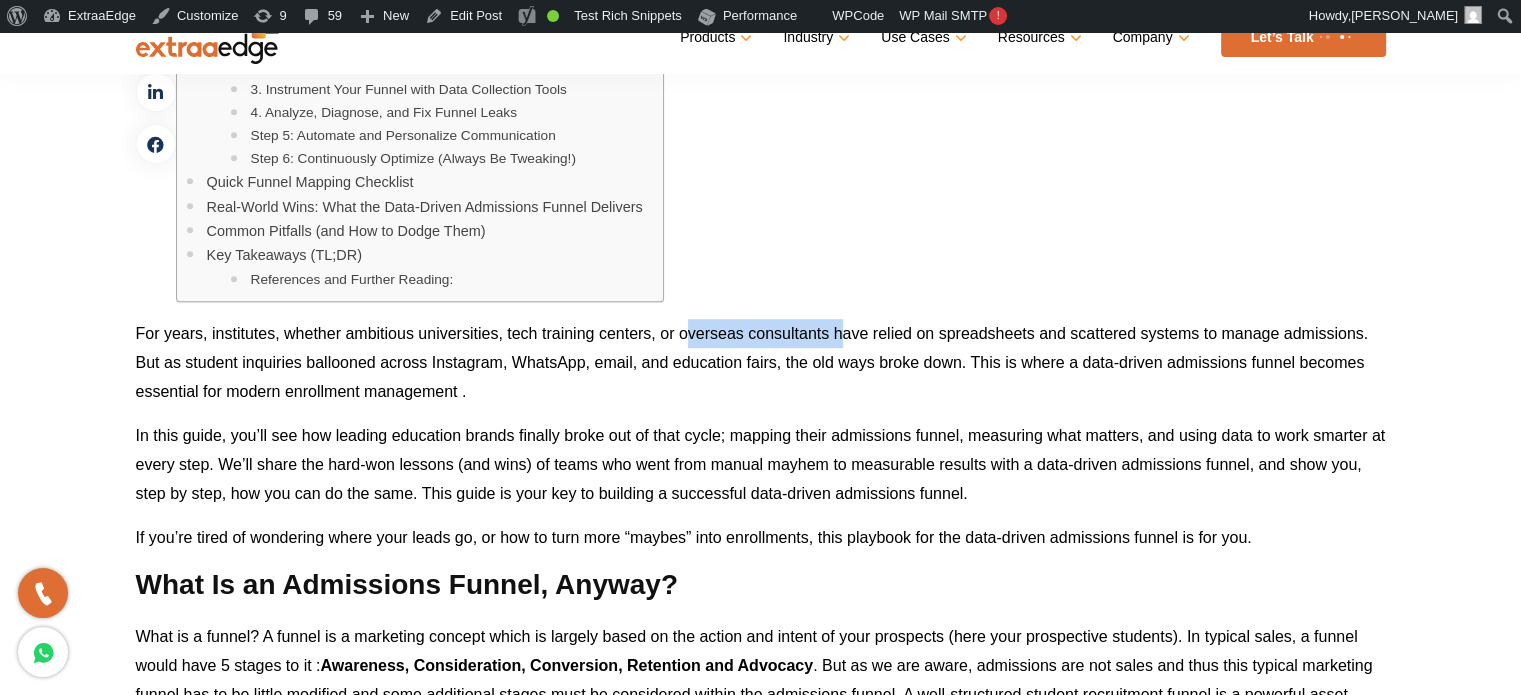 click on "For years, institutes, whether ambitious universities, tech training centers, or overseas consultants have relied on spreadsheets and scattered systems to manage admissions. But as student inquiries ballooned across Instagram, WhatsApp, email, and education fairs, the old ways broke down. This is where a data-driven admissions funnel becomes essential for modern enrollment management ." at bounding box center (752, 362) 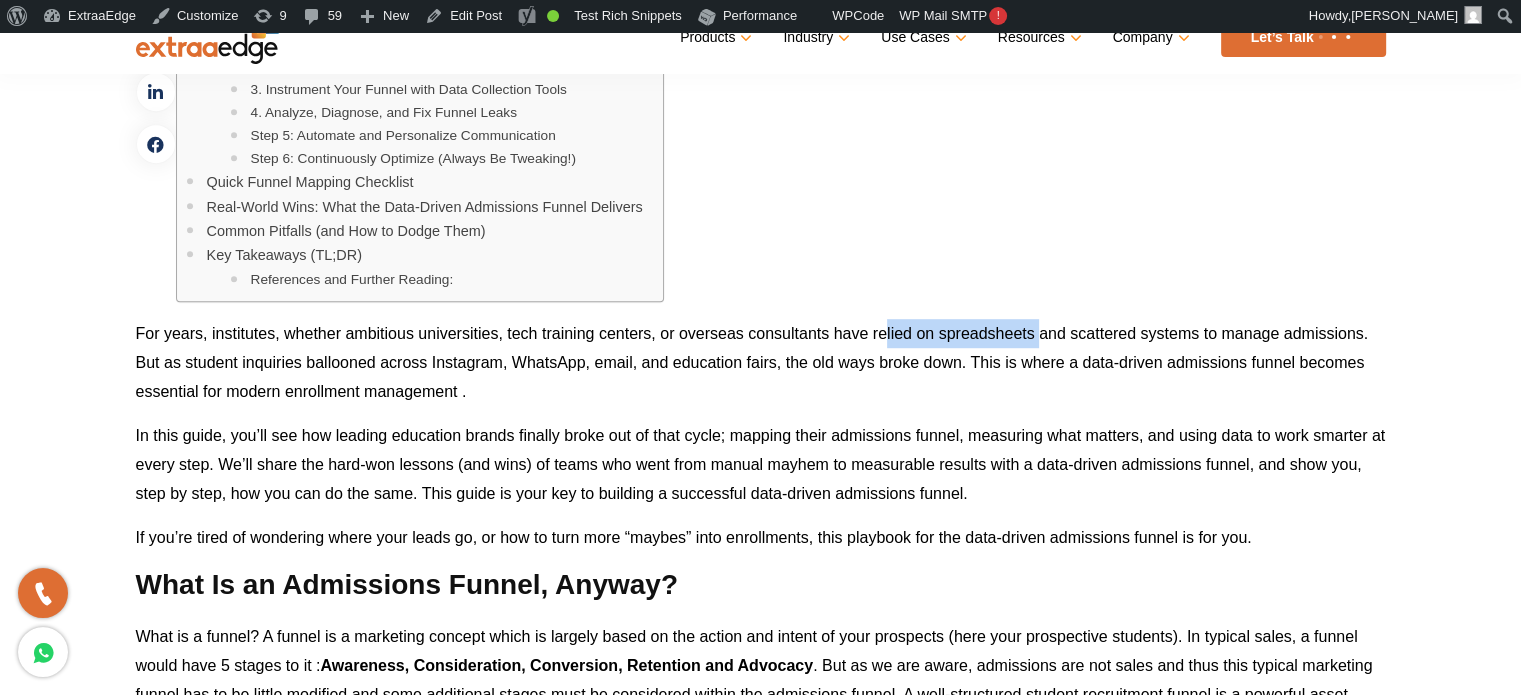drag, startPoint x: 885, startPoint y: 331, endPoint x: 1037, endPoint y: 331, distance: 152 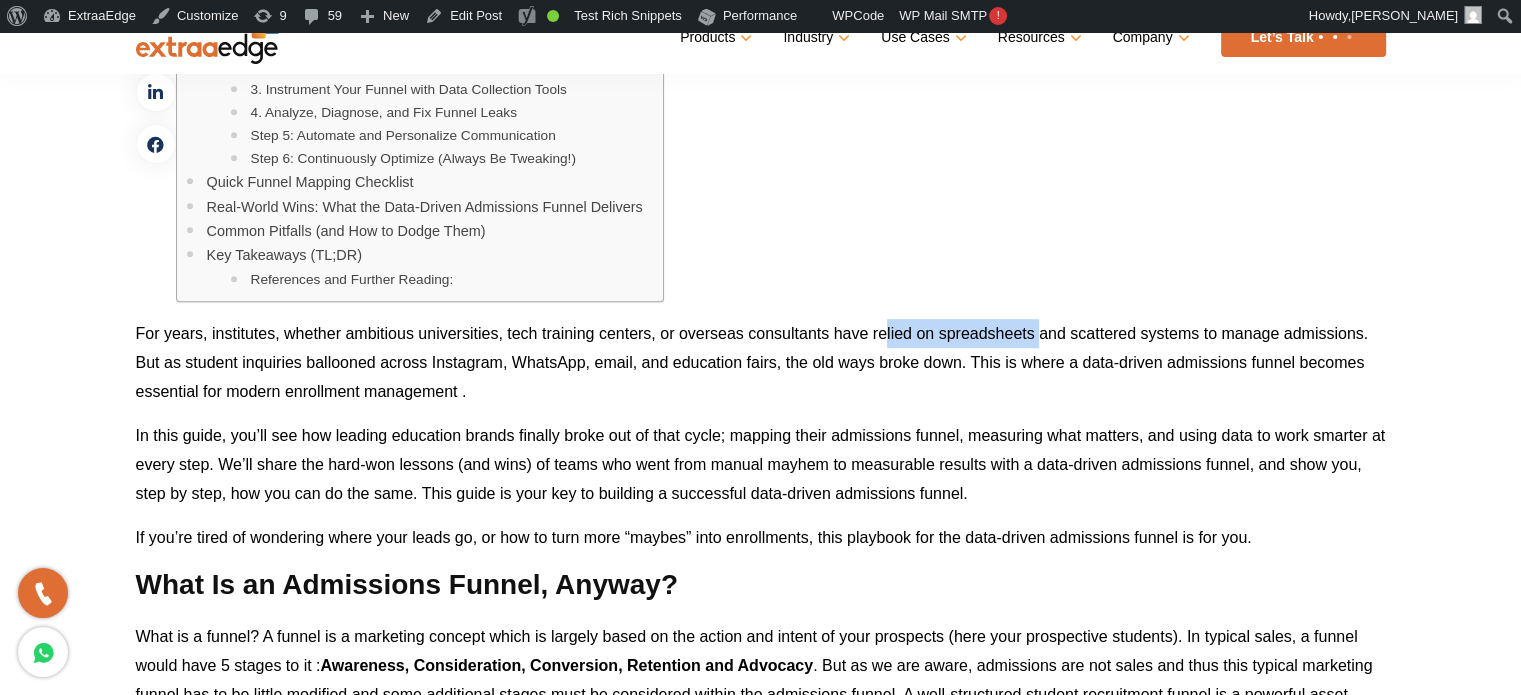 click on "For years, institutes, whether ambitious universities, tech training centers, or overseas consultants have relied on spreadsheets and scattered systems to manage admissions. But as student inquiries ballooned across Instagram, WhatsApp, email, and education fairs, the old ways broke down. This is where a data-driven admissions funnel becomes essential for modern enrollment management ." at bounding box center [752, 362] 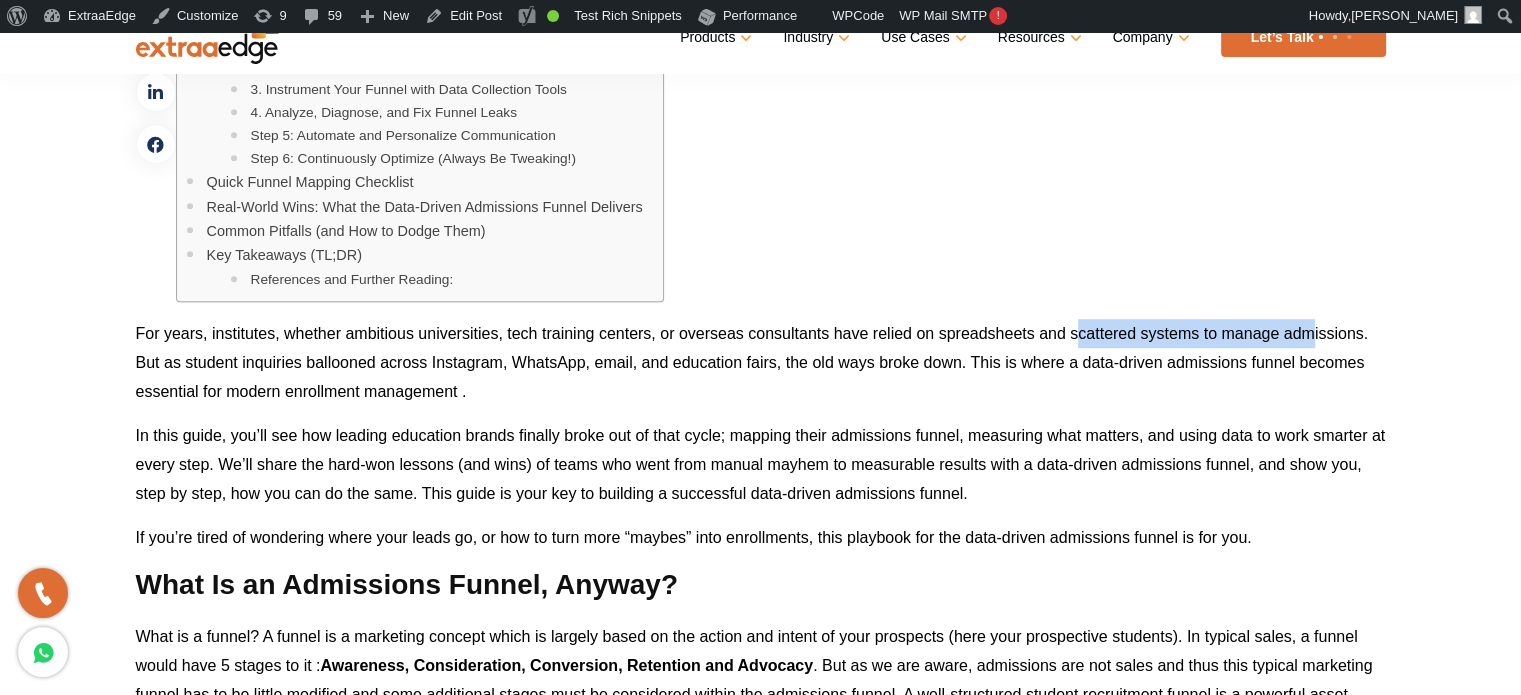 drag, startPoint x: 1079, startPoint y: 331, endPoint x: 1308, endPoint y: 320, distance: 229.26404 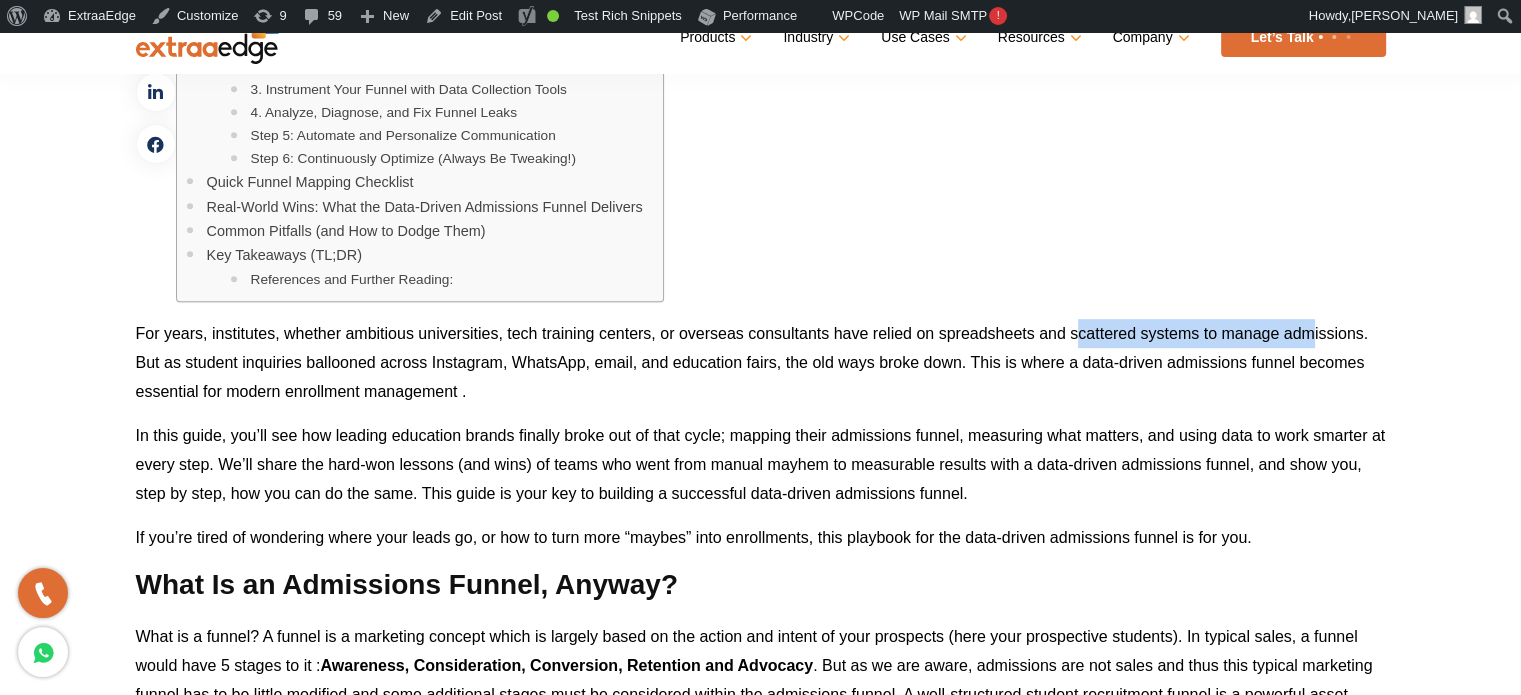 click on "For years, institutes, whether ambitious universities, tech training centers, or overseas consultants have relied on spreadsheets and scattered systems to manage admissions. But as student inquiries ballooned across Instagram, WhatsApp, email, and education fairs, the old ways broke down. This is where a data-driven admissions funnel becomes essential for modern enrollment management ." at bounding box center (761, 362) 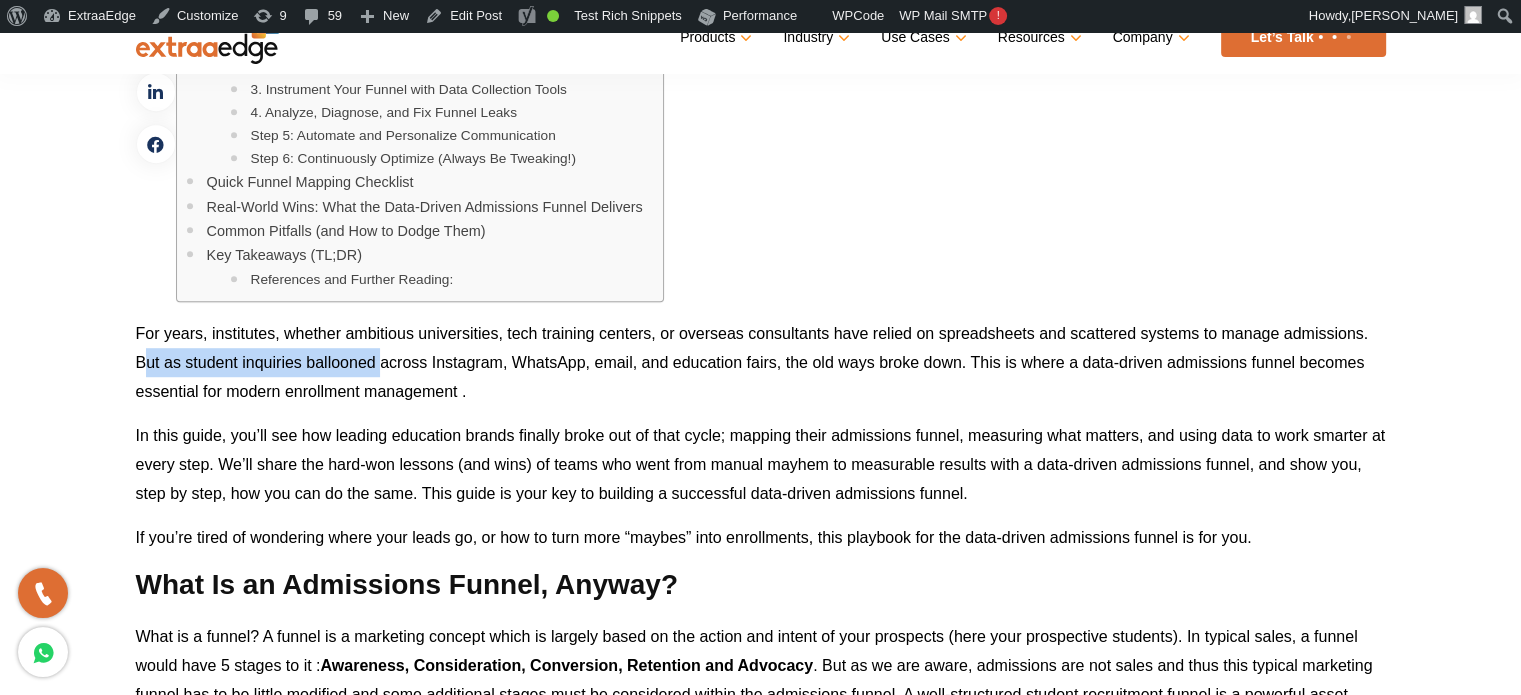 drag, startPoint x: 147, startPoint y: 360, endPoint x: 394, endPoint y: 363, distance: 247.01822 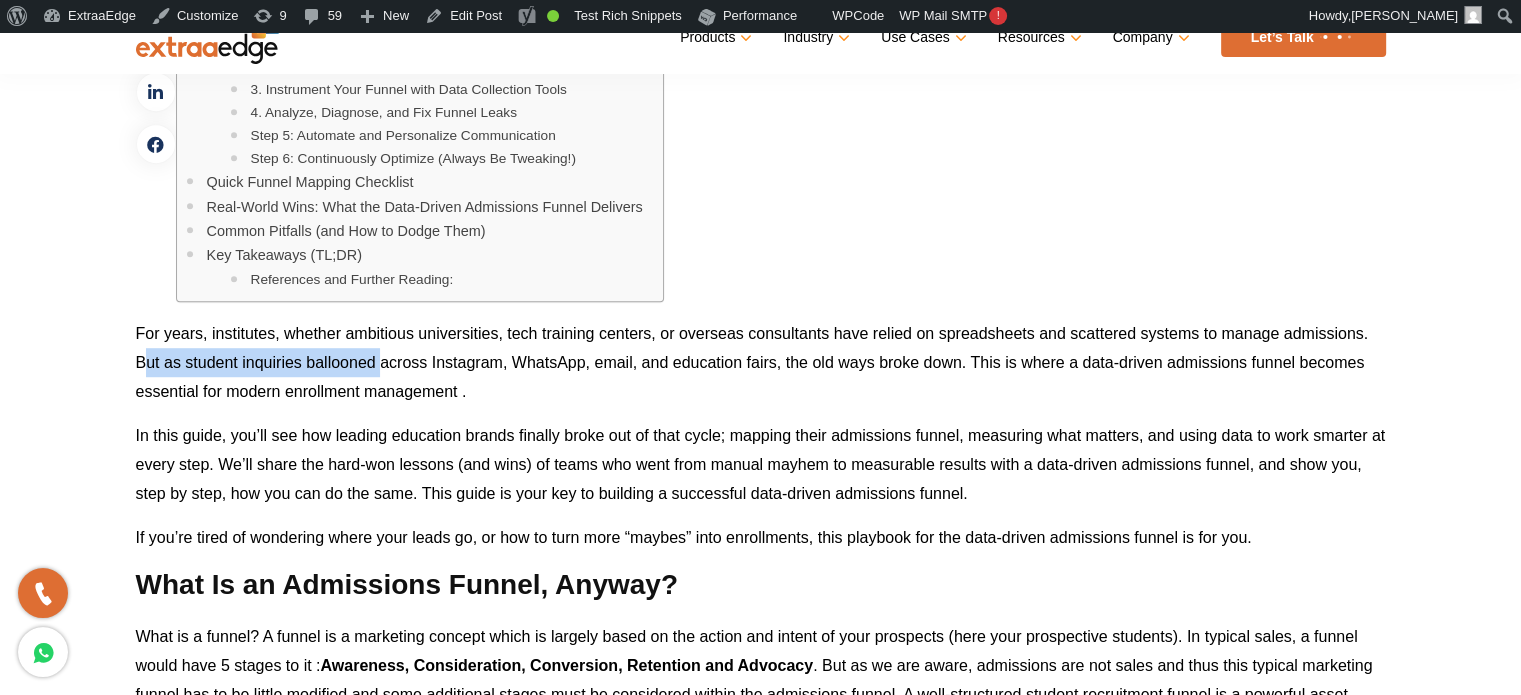 click on "For years, institutes, whether ambitious universities, tech training centers, or overseas consultants have relied on spreadsheets and scattered systems to manage admissions. But as student inquiries ballooned across Instagram, WhatsApp, email, and education fairs, the old ways broke down. This is where a data-driven admissions funnel becomes essential for modern enrollment management ." at bounding box center [752, 362] 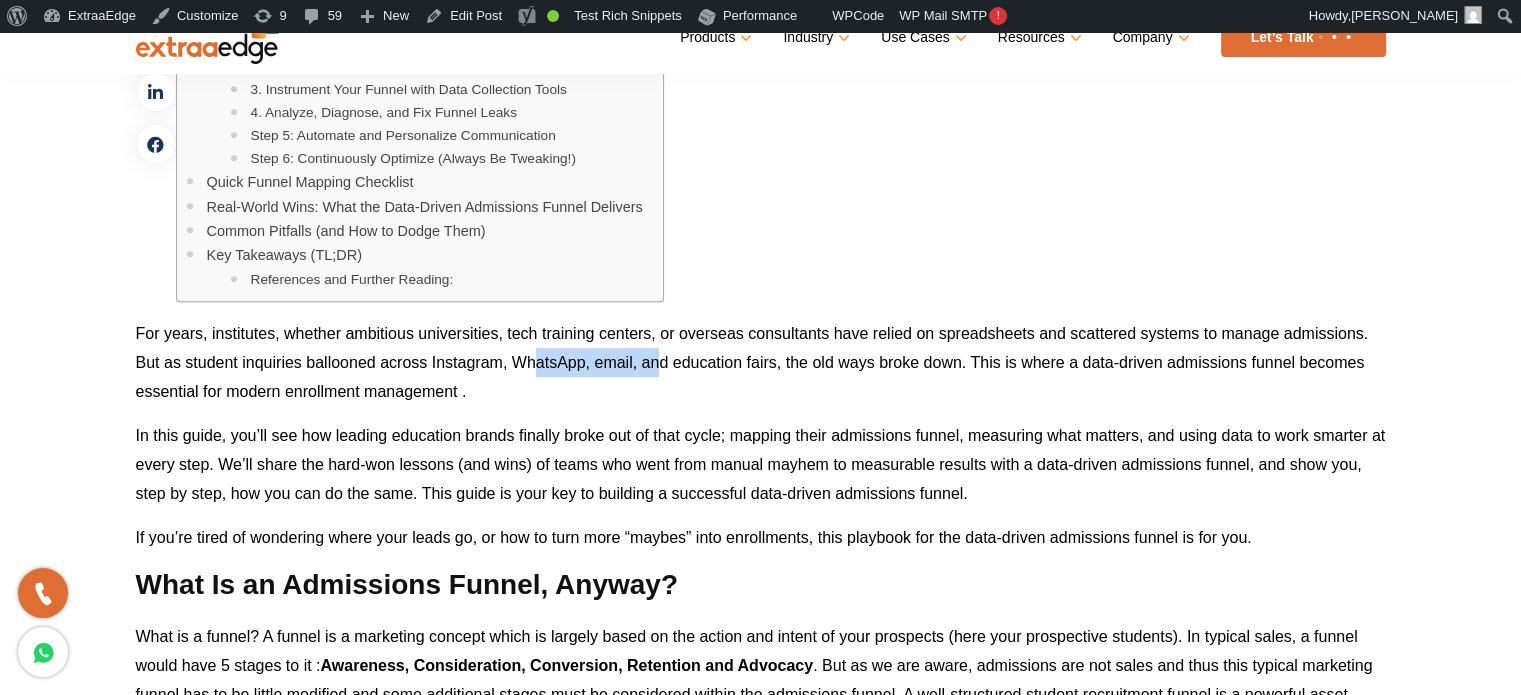 drag, startPoint x: 532, startPoint y: 361, endPoint x: 716, endPoint y: 362, distance: 184.00272 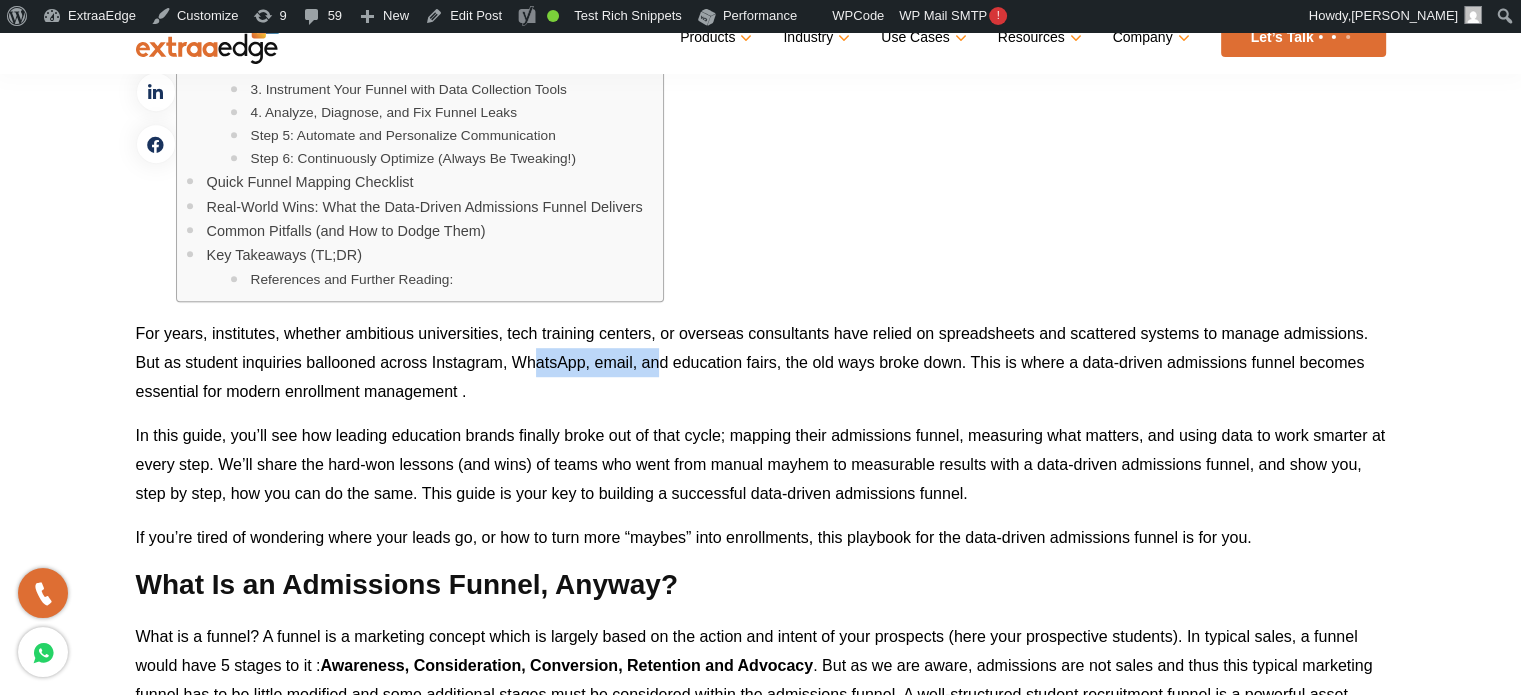 click on "For years, institutes, whether ambitious universities, tech training centers, or overseas consultants have relied on spreadsheets and scattered systems to manage admissions. But as student inquiries ballooned across Instagram, WhatsApp, email, and education fairs, the old ways broke down. This is where a data-driven admissions funnel becomes essential for modern enrollment management ." at bounding box center [752, 362] 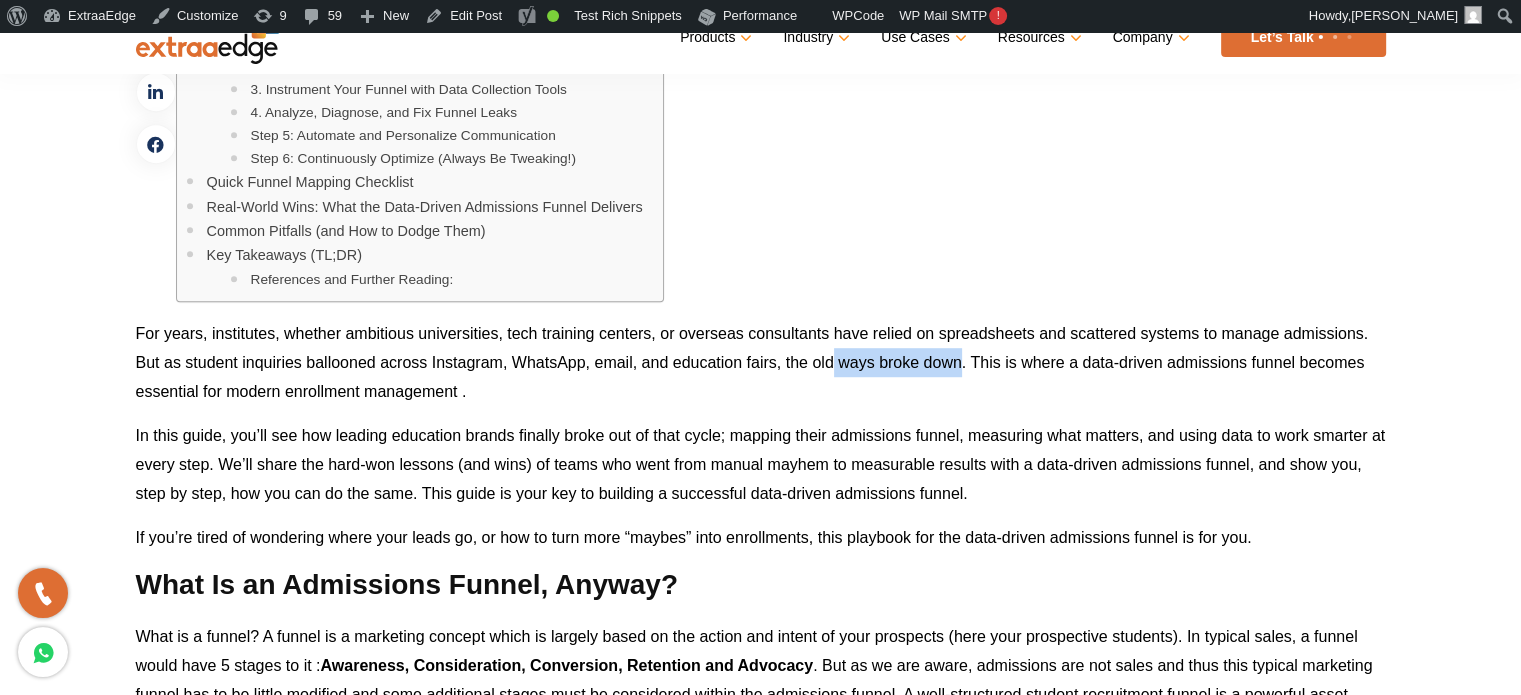 drag, startPoint x: 835, startPoint y: 361, endPoint x: 998, endPoint y: 355, distance: 163.1104 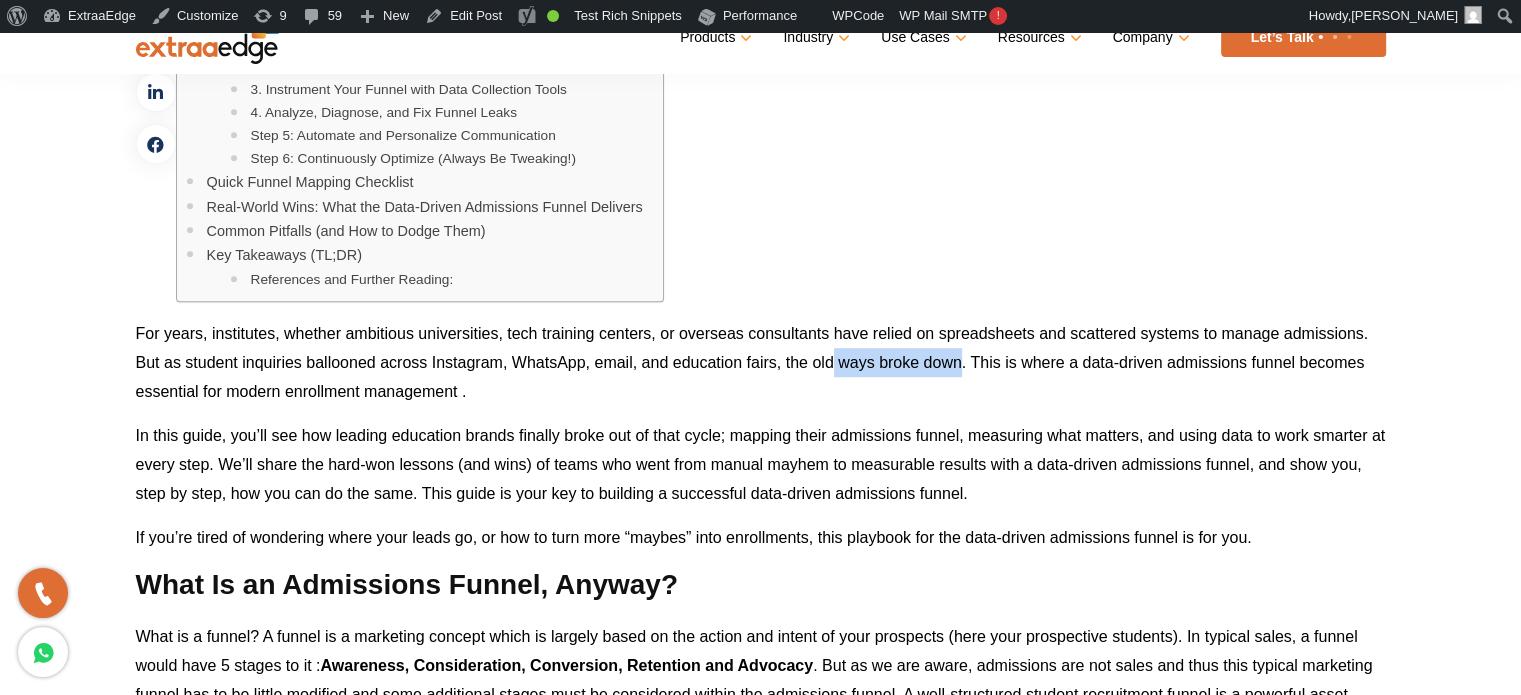 click on "For years, institutes, whether ambitious universities, tech training centers, or overseas consultants have relied on spreadsheets and scattered systems to manage admissions. But as student inquiries ballooned across Instagram, WhatsApp, email, and education fairs, the old ways broke down. This is where a data-driven admissions funnel becomes essential for modern enrollment management ." at bounding box center [752, 362] 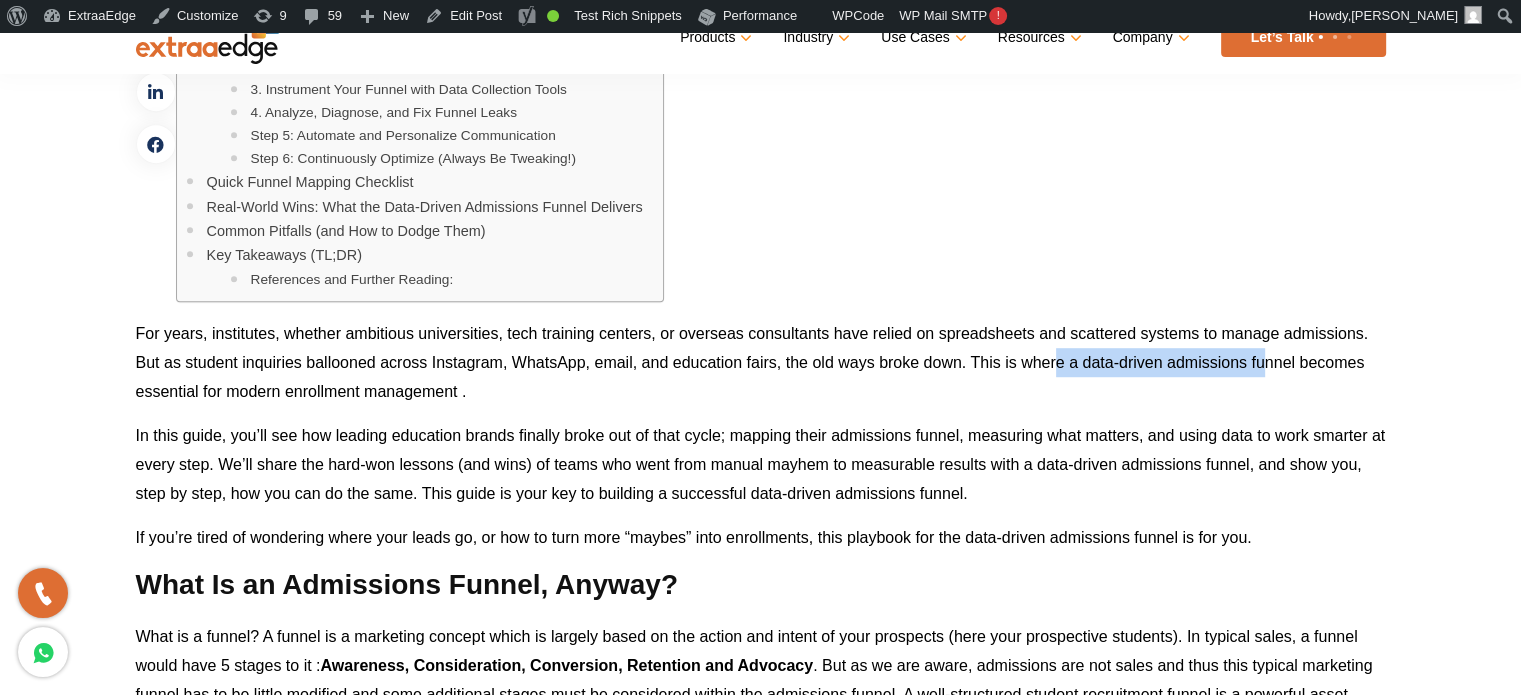 drag, startPoint x: 1054, startPoint y: 359, endPoint x: 1283, endPoint y: 358, distance: 229.00218 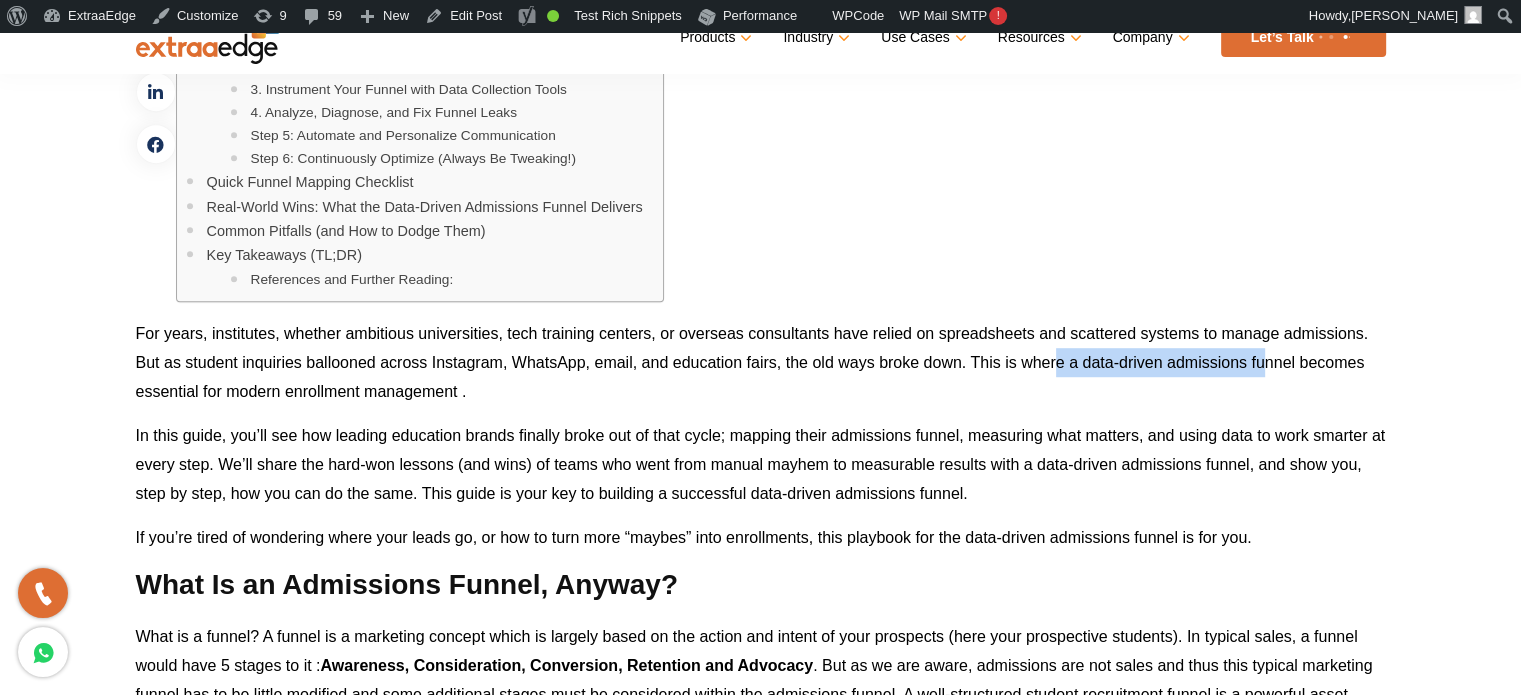 click on "For years, institutes, whether ambitious universities, tech training centers, or overseas consultants have relied on spreadsheets and scattered systems to manage admissions. But as student inquiries ballooned across Instagram, WhatsApp, email, and education fairs, the old ways broke down. This is where a data-driven admissions funnel becomes essential for modern enrollment management ." at bounding box center (752, 362) 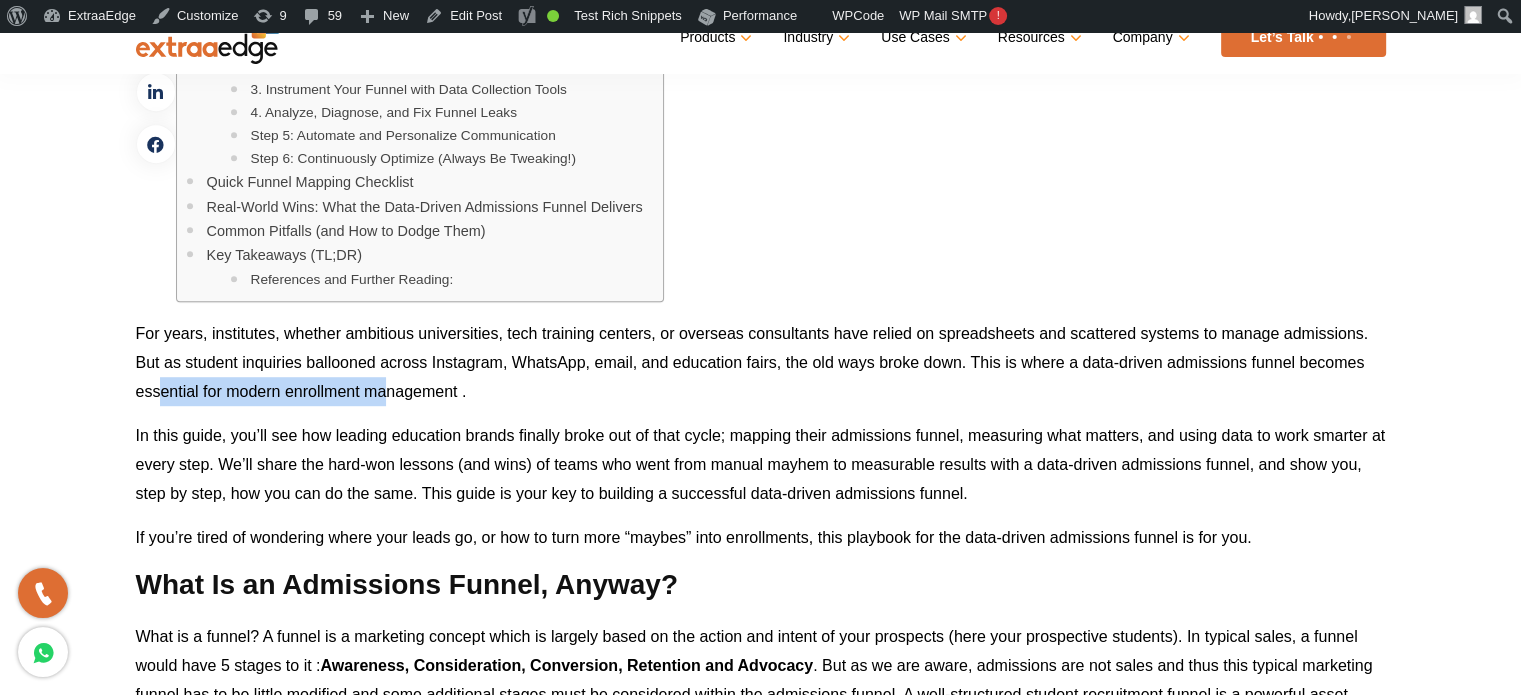 drag, startPoint x: 159, startPoint y: 384, endPoint x: 385, endPoint y: 392, distance: 226.14156 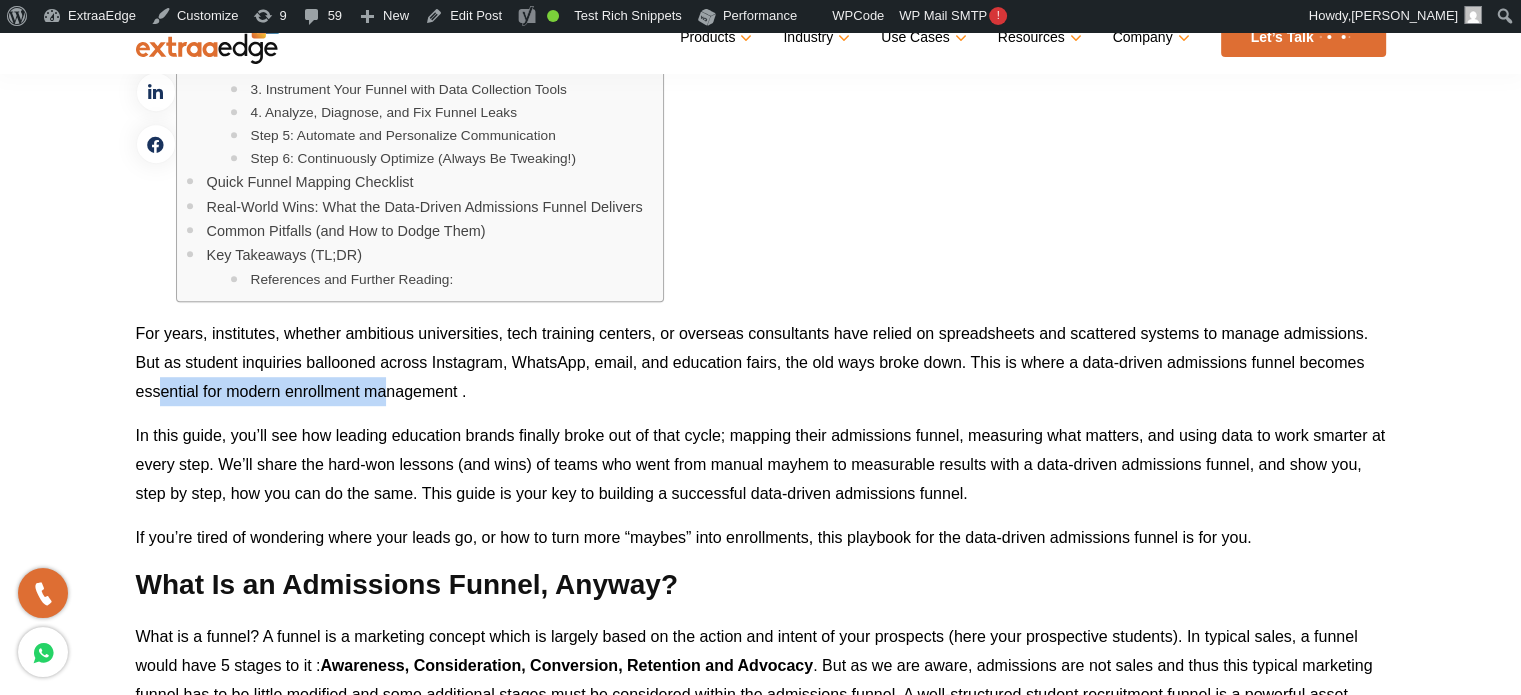 click on "For years, institutes, whether ambitious universities, tech training centers, or overseas consultants have relied on spreadsheets and scattered systems to manage admissions. But as student inquiries ballooned across Instagram, WhatsApp, email, and education fairs, the old ways broke down. This is where a data-driven admissions funnel becomes essential for modern enrollment management ." at bounding box center (752, 362) 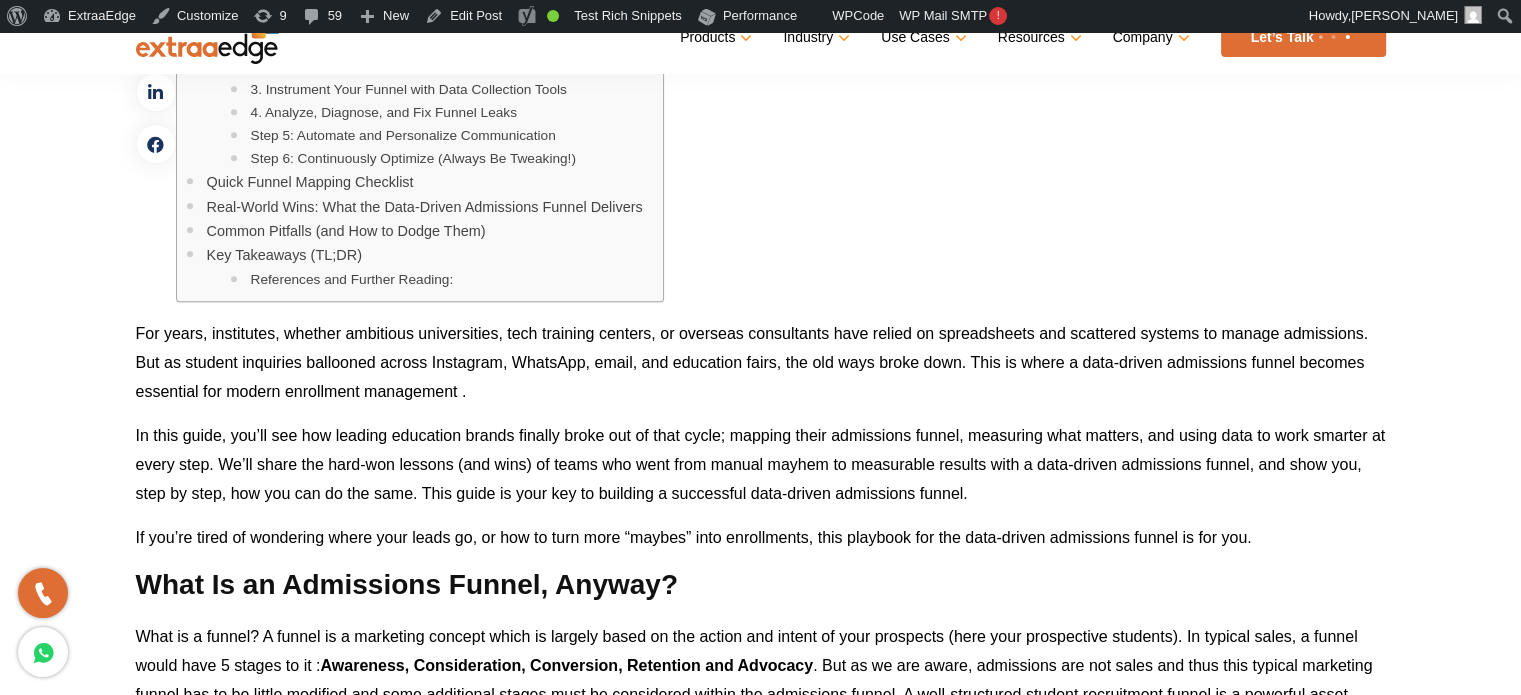 click on "For years, institutes, whether ambitious universities, tech training centers, or overseas consultants have relied on spreadsheets and scattered systems to manage admissions. But as student inquiries ballooned across Instagram, WhatsApp, email, and education fairs, the old ways broke down. This is where a data-driven admissions funnel becomes essential for modern enrollment management ." at bounding box center (761, 362) 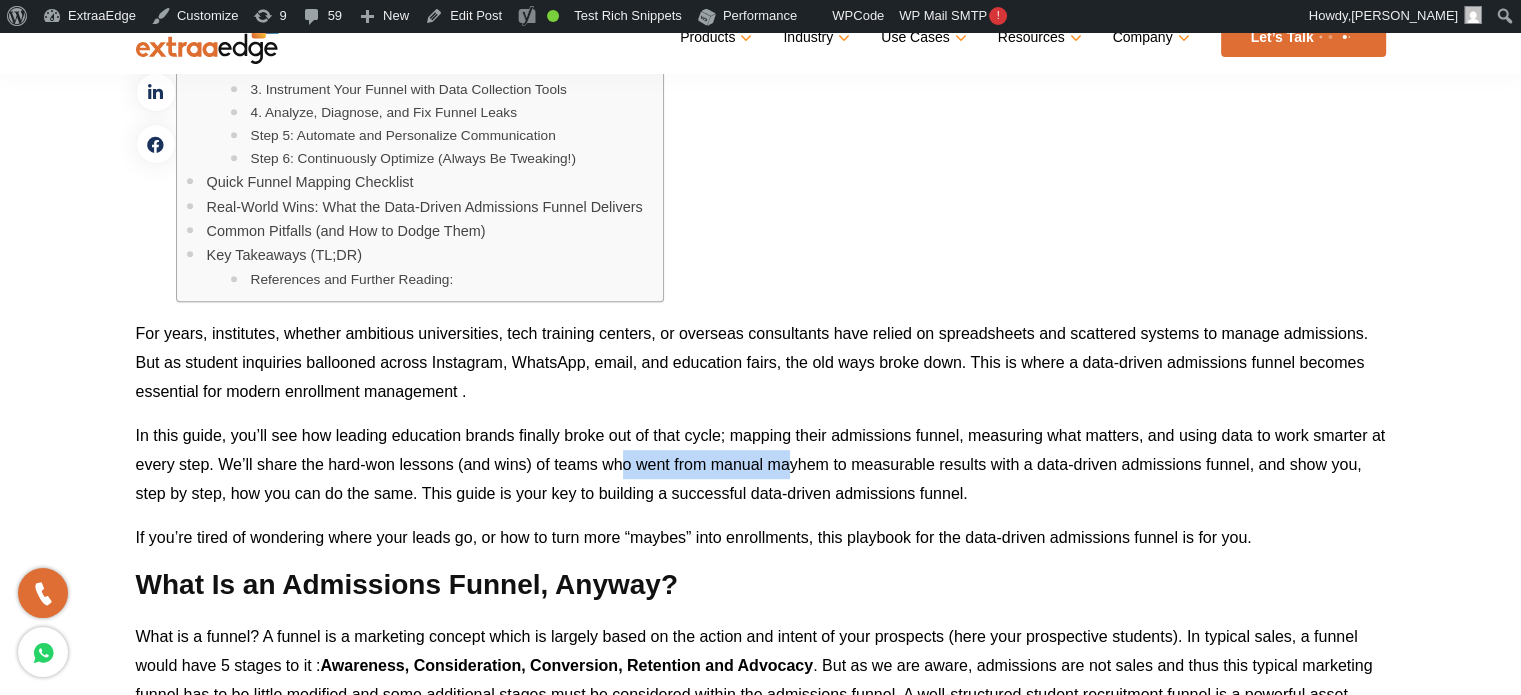drag, startPoint x: 625, startPoint y: 455, endPoint x: 805, endPoint y: 453, distance: 180.01111 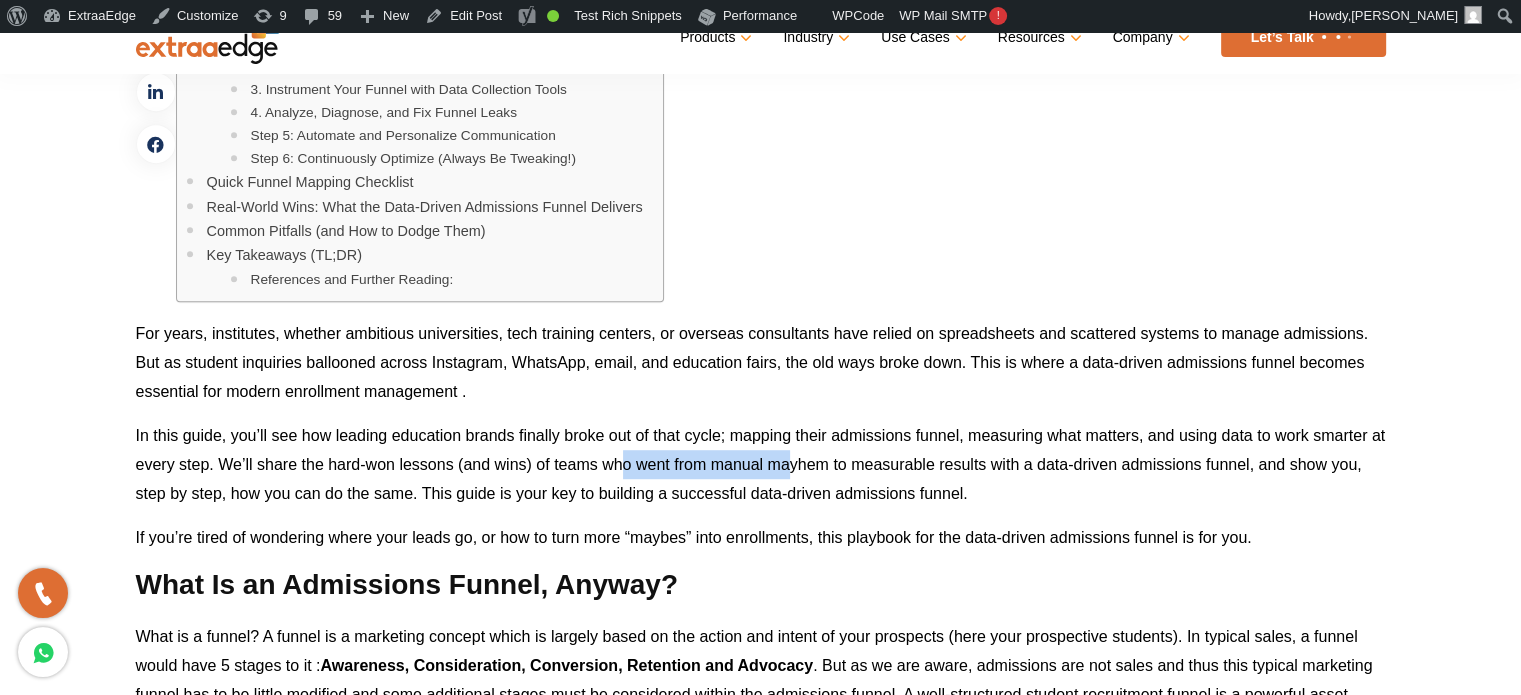 click on "In this guide, you’ll see how leading education brands finally broke out of that cycle; mapping their admissions funnel, measuring what matters, and using data to work smarter at every step. We’ll share the hard-won lessons (and wins) of teams who went from manual mayhem to measurable results with a data-driven admissions funnel, and show you, step by step, how you can do the same. This guide is your key to building a successful data-driven admissions funnel." at bounding box center [761, 464] 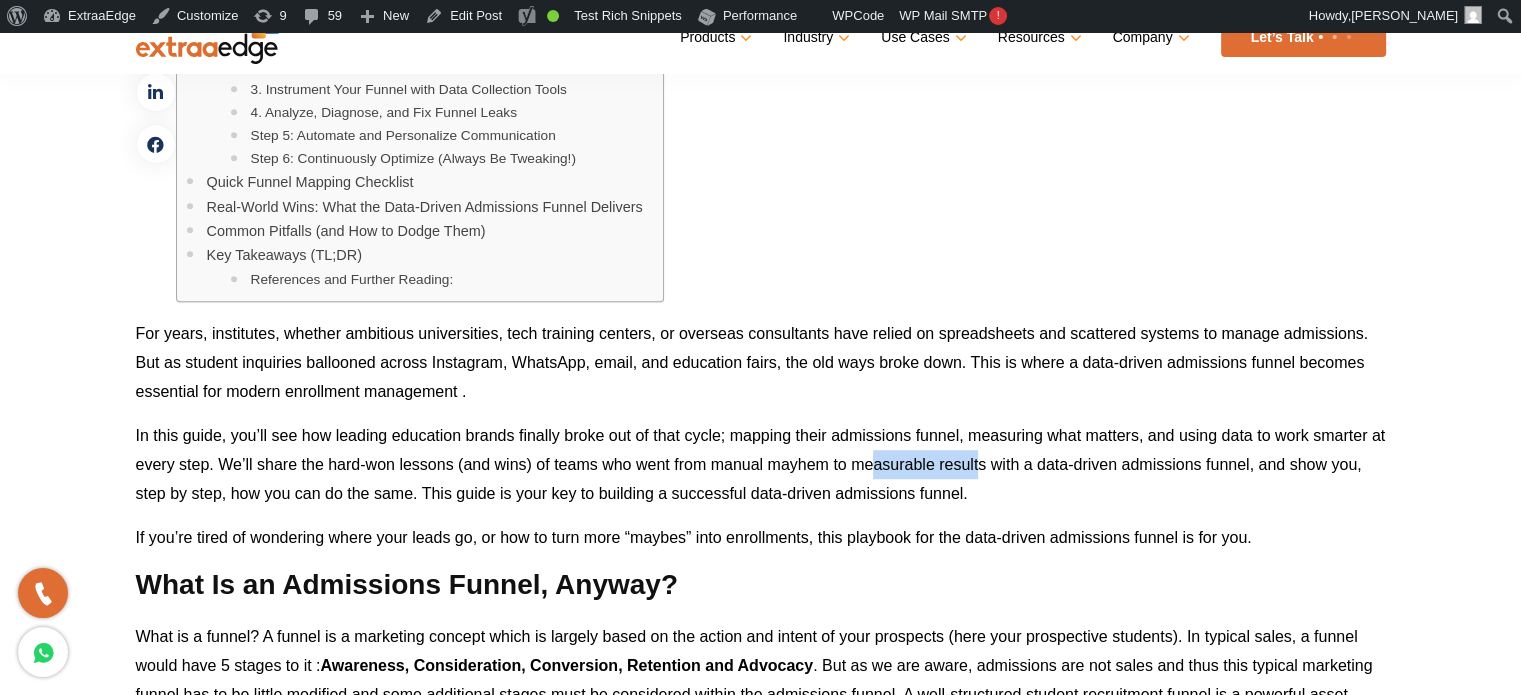 drag, startPoint x: 869, startPoint y: 463, endPoint x: 1052, endPoint y: 464, distance: 183.00273 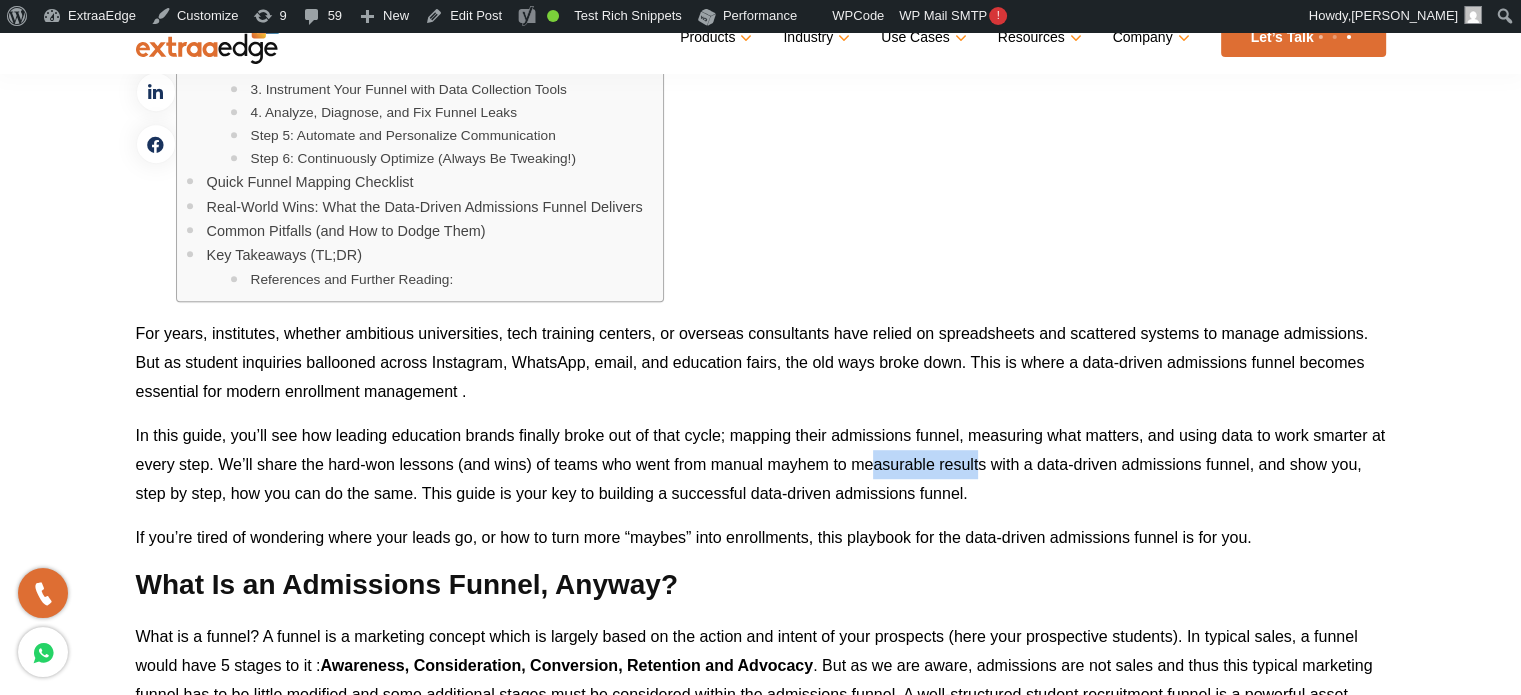 click on "In this guide, you’ll see how leading education brands finally broke out of that cycle; mapping their admissions funnel, measuring what matters, and using data to work smarter at every step. We’ll share the hard-won lessons (and wins) of teams who went from manual mayhem to measurable results with a data-driven admissions funnel, and show you, step by step, how you can do the same. This guide is your key to building a successful data-driven admissions funnel." at bounding box center (761, 464) 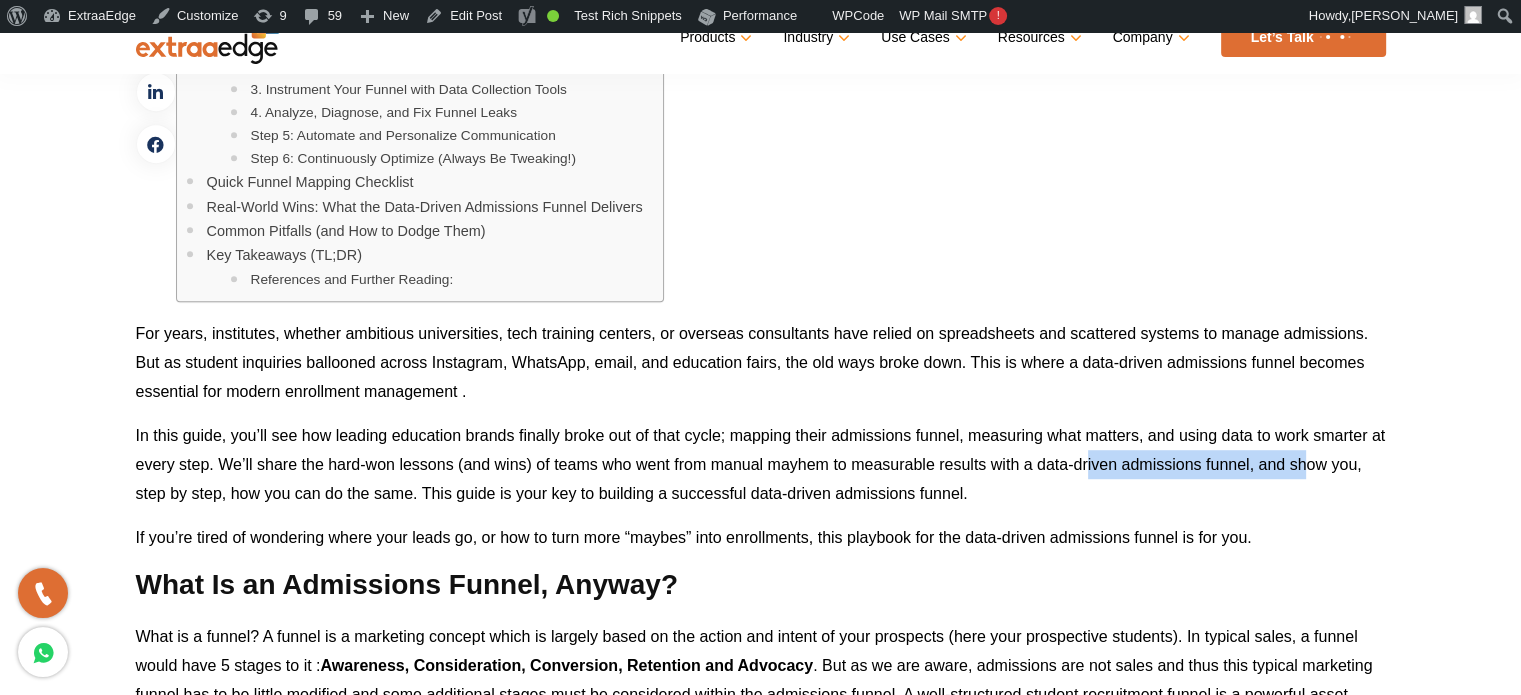 drag, startPoint x: 1088, startPoint y: 474, endPoint x: 1308, endPoint y: 475, distance: 220.00227 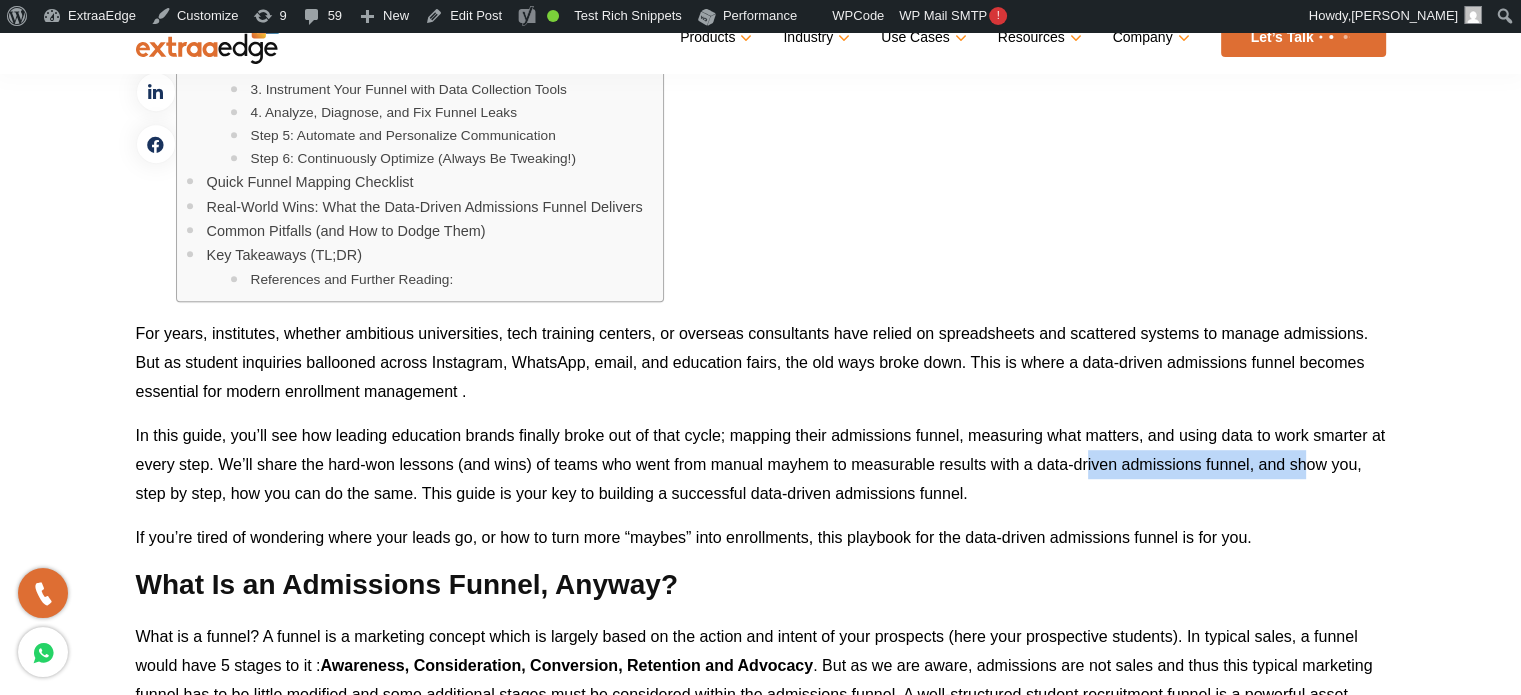 click on "In this guide, you’ll see how leading education brands finally broke out of that cycle; mapping their admissions funnel, measuring what matters, and using data to work smarter at every step. We’ll share the hard-won lessons (and wins) of teams who went from manual mayhem to measurable results with a data-driven admissions funnel, and show you, step by step, how you can do the same. This guide is your key to building a successful data-driven admissions funnel." at bounding box center [761, 464] 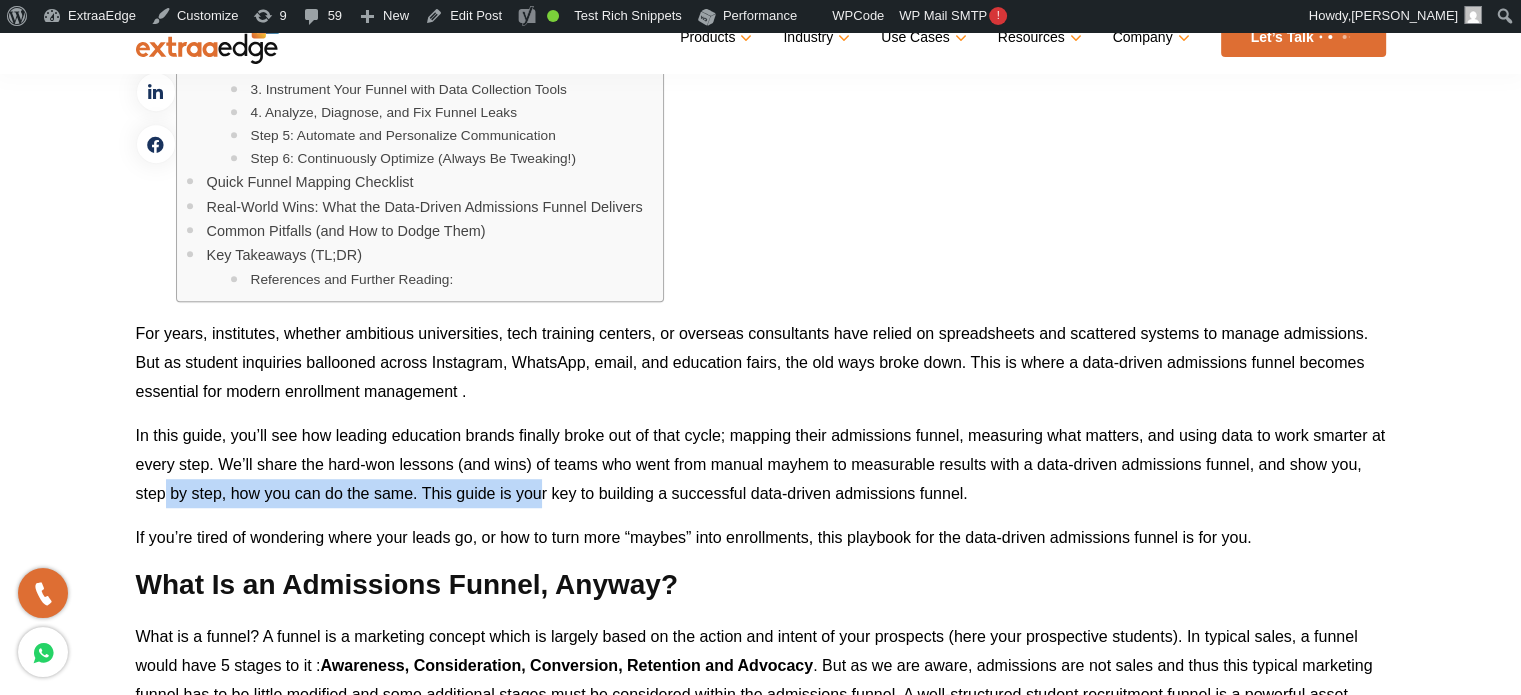 drag, startPoint x: 164, startPoint y: 490, endPoint x: 549, endPoint y: 480, distance: 385.12985 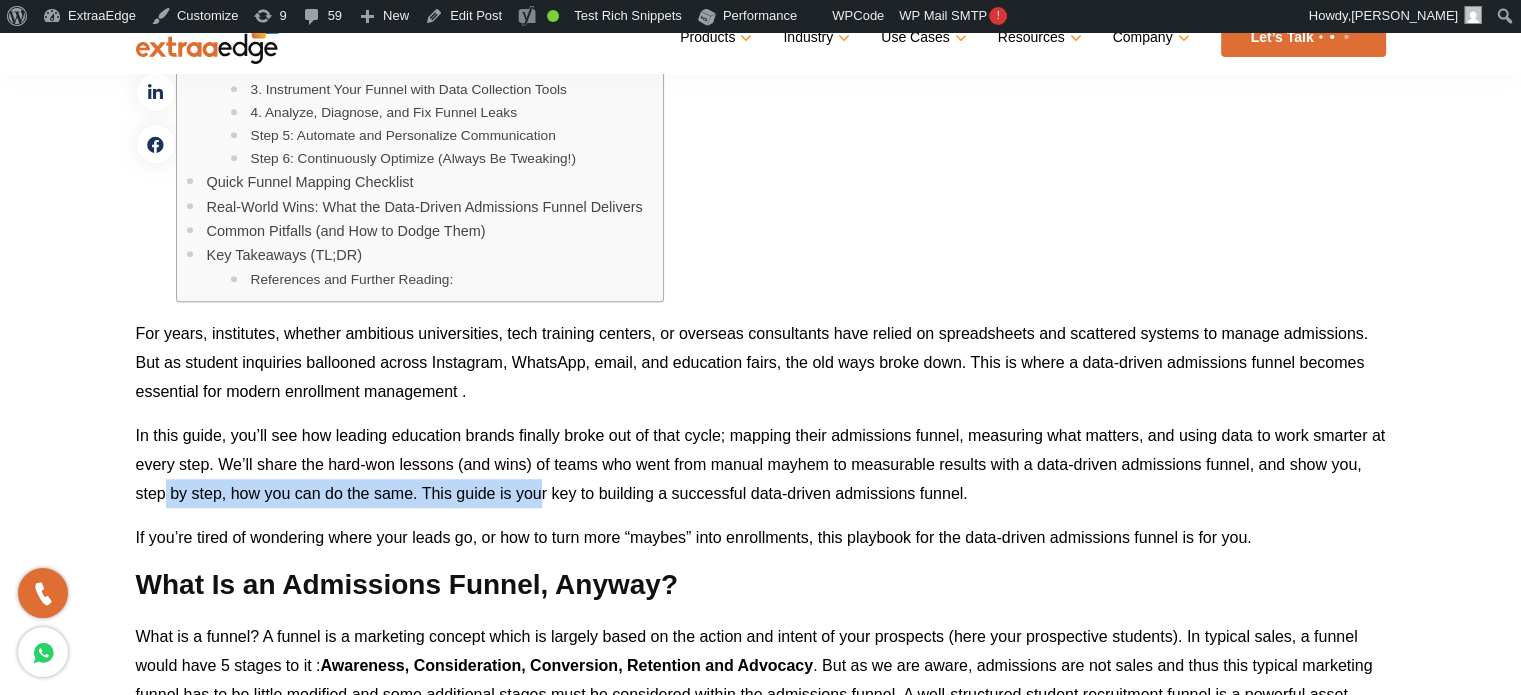 click on "In this guide, you’ll see how leading education brands finally broke out of that cycle; mapping their admissions funnel, measuring what matters, and using data to work smarter at every step. We’ll share the hard-won lessons (and wins) of teams who went from manual mayhem to measurable results with a data-driven admissions funnel, and show you, step by step, how you can do the same. This guide is your key to building a successful data-driven admissions funnel." at bounding box center [761, 464] 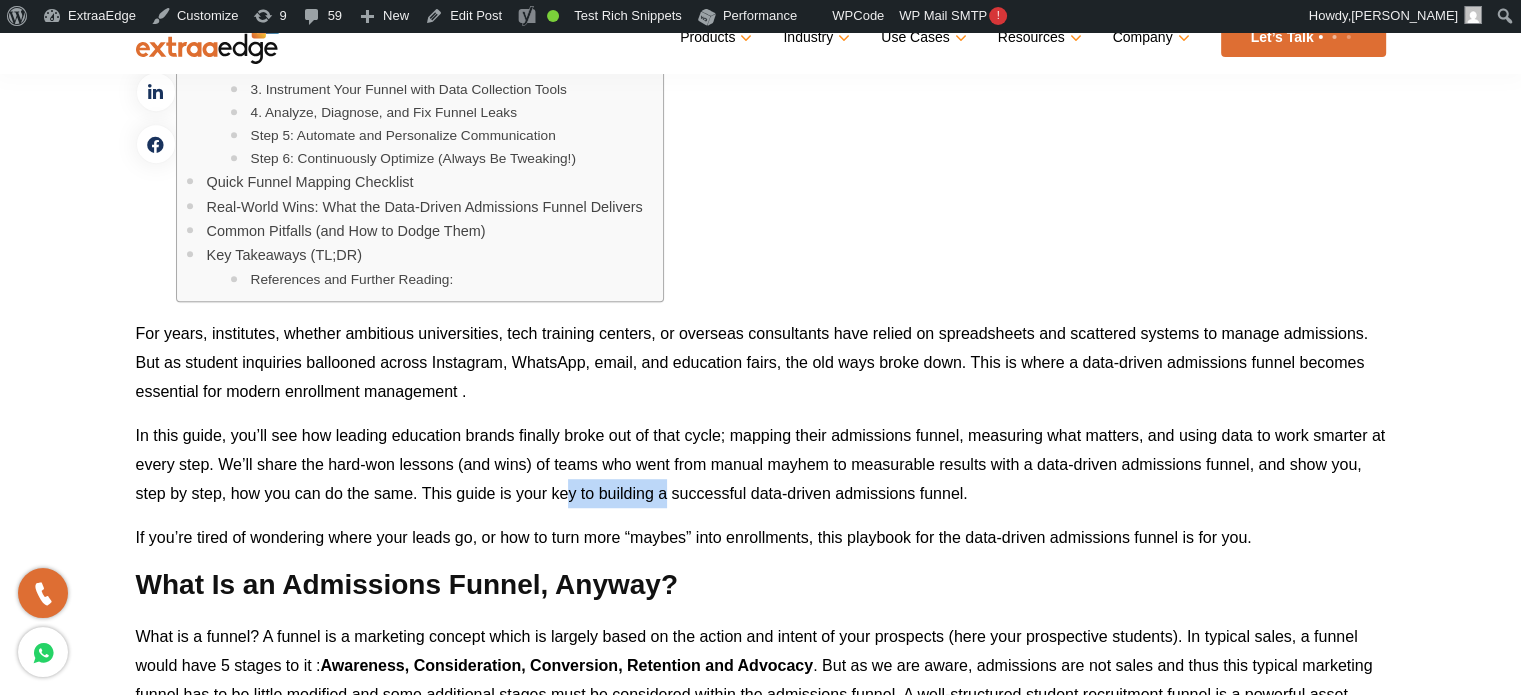 drag, startPoint x: 602, startPoint y: 491, endPoint x: 715, endPoint y: 495, distance: 113.07078 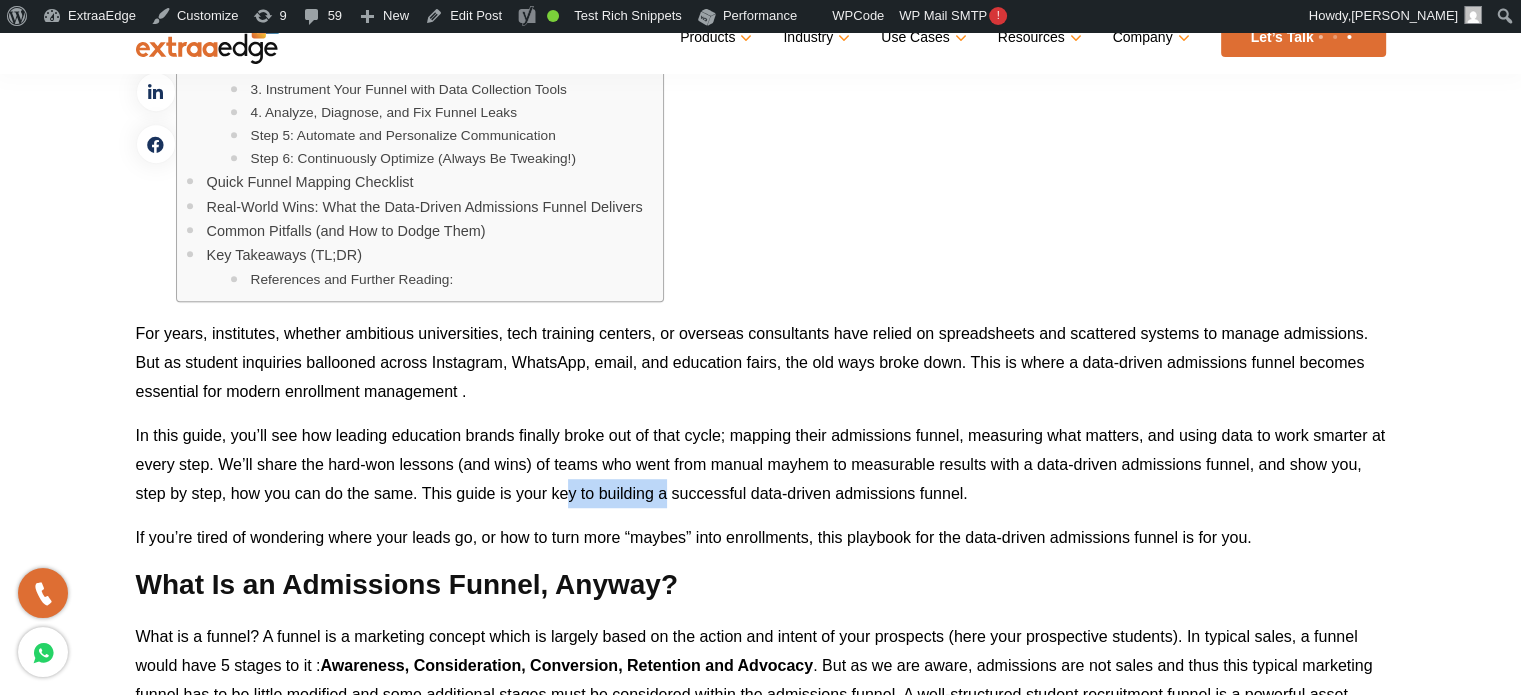 click on "In this guide, you’ll see how leading education brands finally broke out of that cycle; mapping their admissions funnel, measuring what matters, and using data to work smarter at every step. We’ll share the hard-won lessons (and wins) of teams who went from manual mayhem to measurable results with a data-driven admissions funnel, and show you, step by step, how you can do the same. This guide is your key to building a successful data-driven admissions funnel." at bounding box center [761, 464] 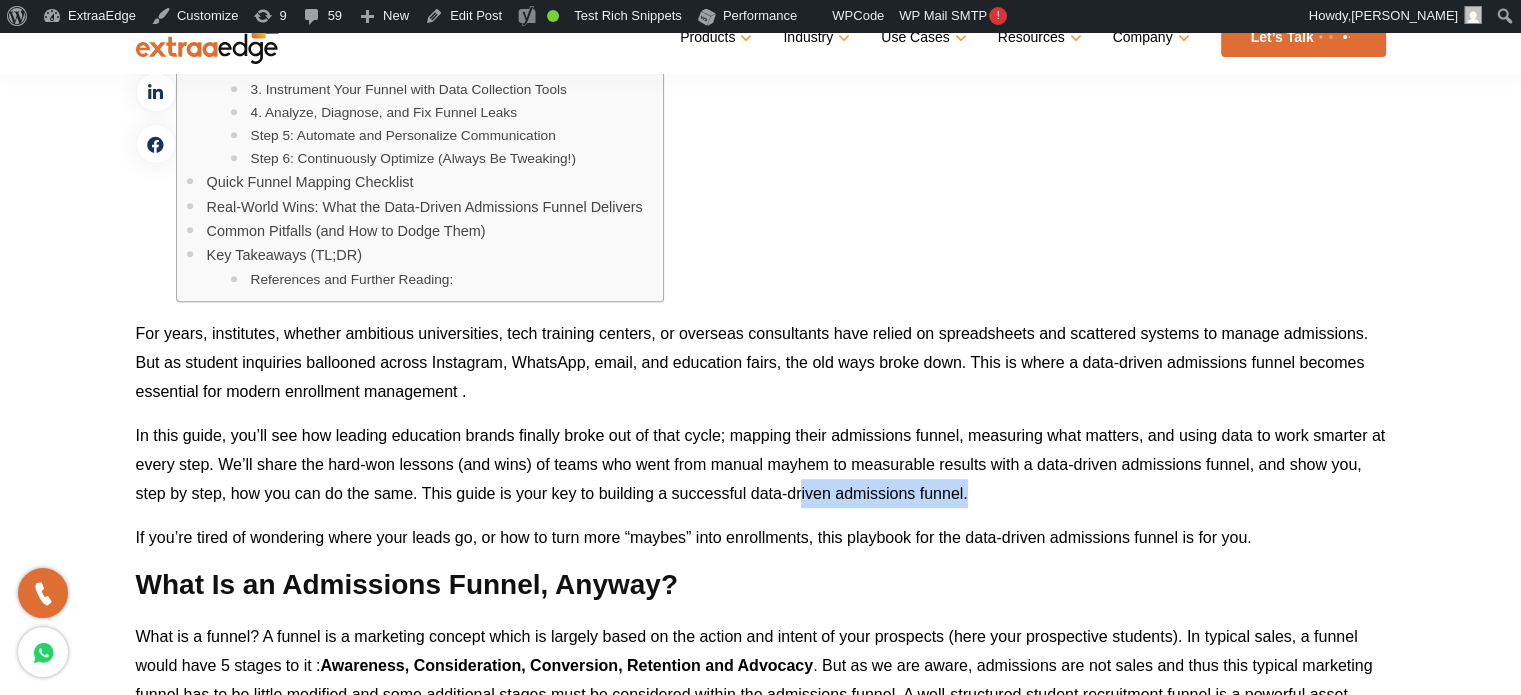 drag, startPoint x: 800, startPoint y: 494, endPoint x: 1013, endPoint y: 494, distance: 213 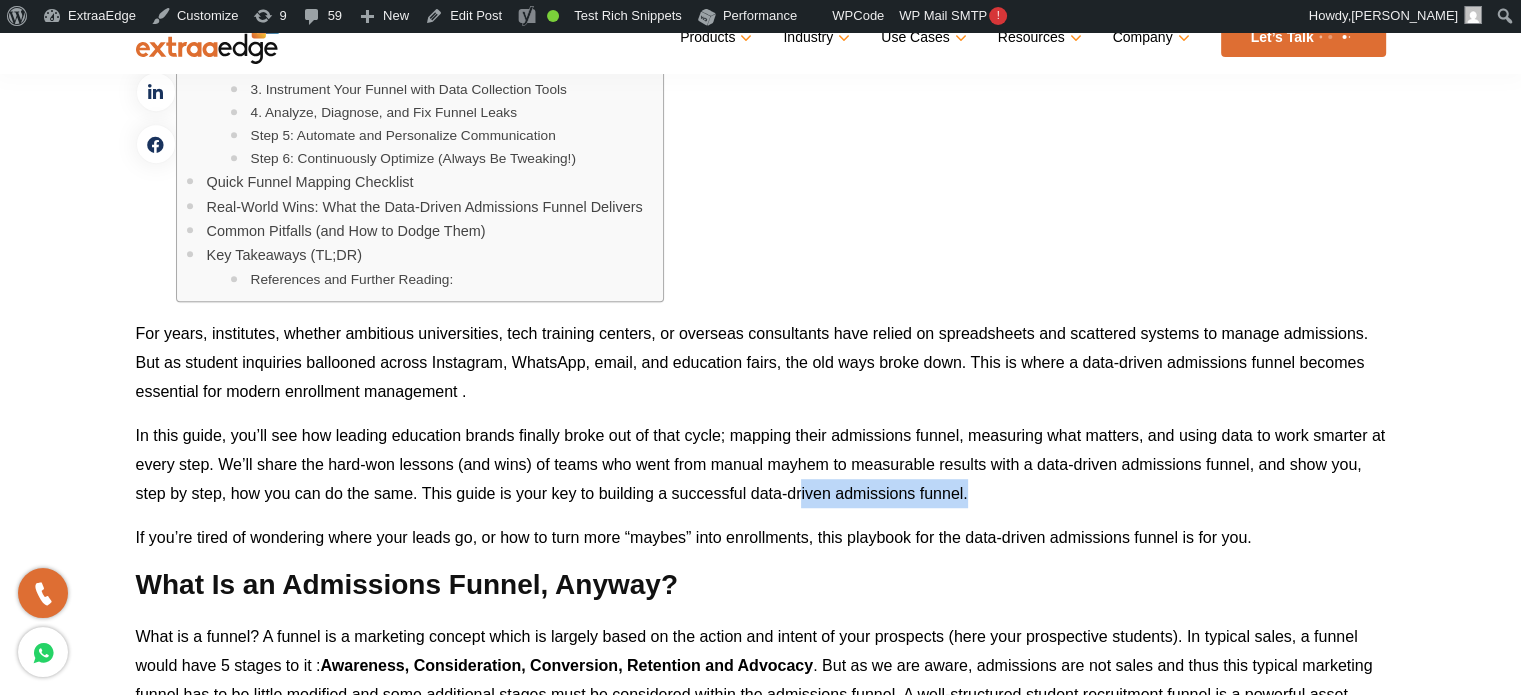 click on "In this guide, you’ll see how leading education brands finally broke out of that cycle; mapping their admissions funnel, measuring what matters, and using data to work smarter at every step. We’ll share the hard-won lessons (and wins) of teams who went from manual mayhem to measurable results with a data-driven admissions funnel, and show you, step by step, how you can do the same. This guide is your key to building a successful data-driven admissions funnel." at bounding box center (761, 464) 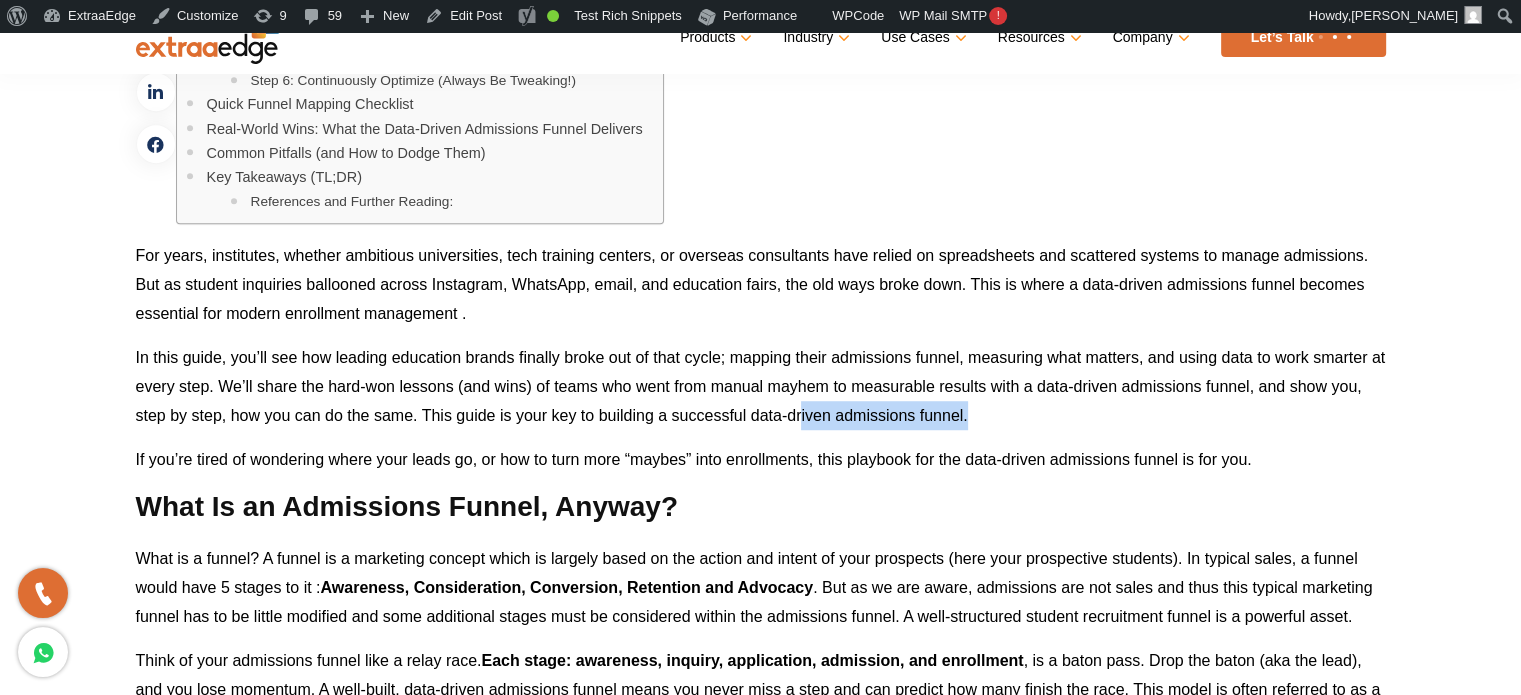 scroll, scrollTop: 1300, scrollLeft: 0, axis: vertical 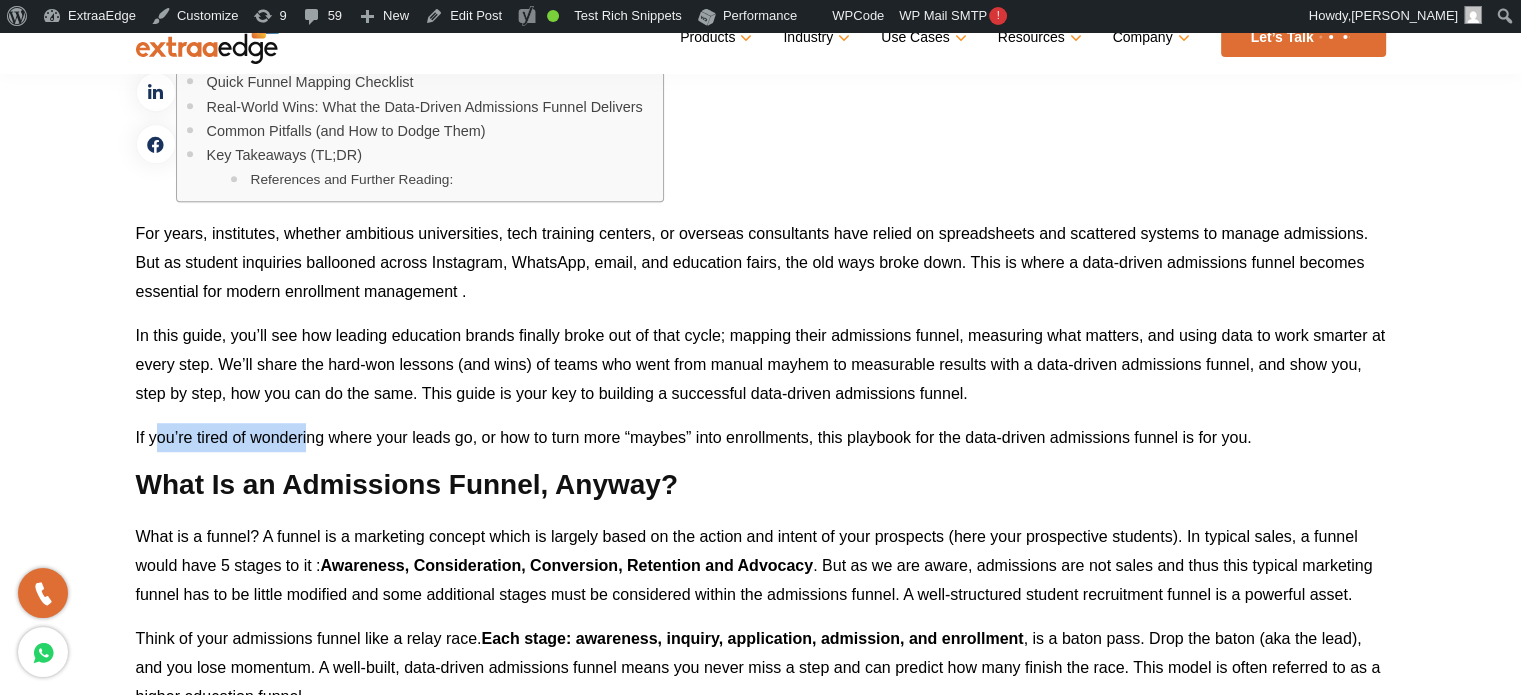 drag, startPoint x: 156, startPoint y: 439, endPoint x: 314, endPoint y: 433, distance: 158.11388 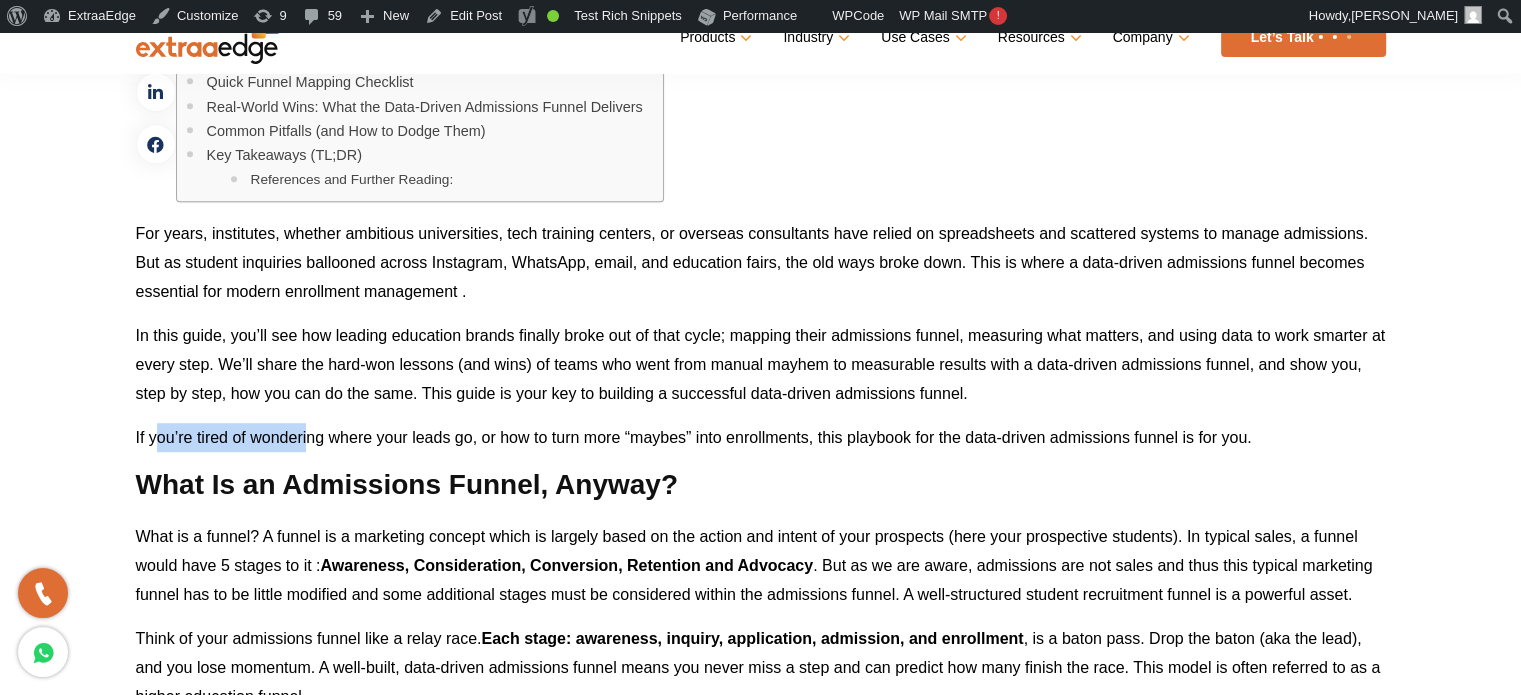 click on "If you’re tired of wondering where your leads go, or how to turn more “maybes” into enrollments, this playbook for the data-driven admissions funnel is for you." at bounding box center [694, 437] 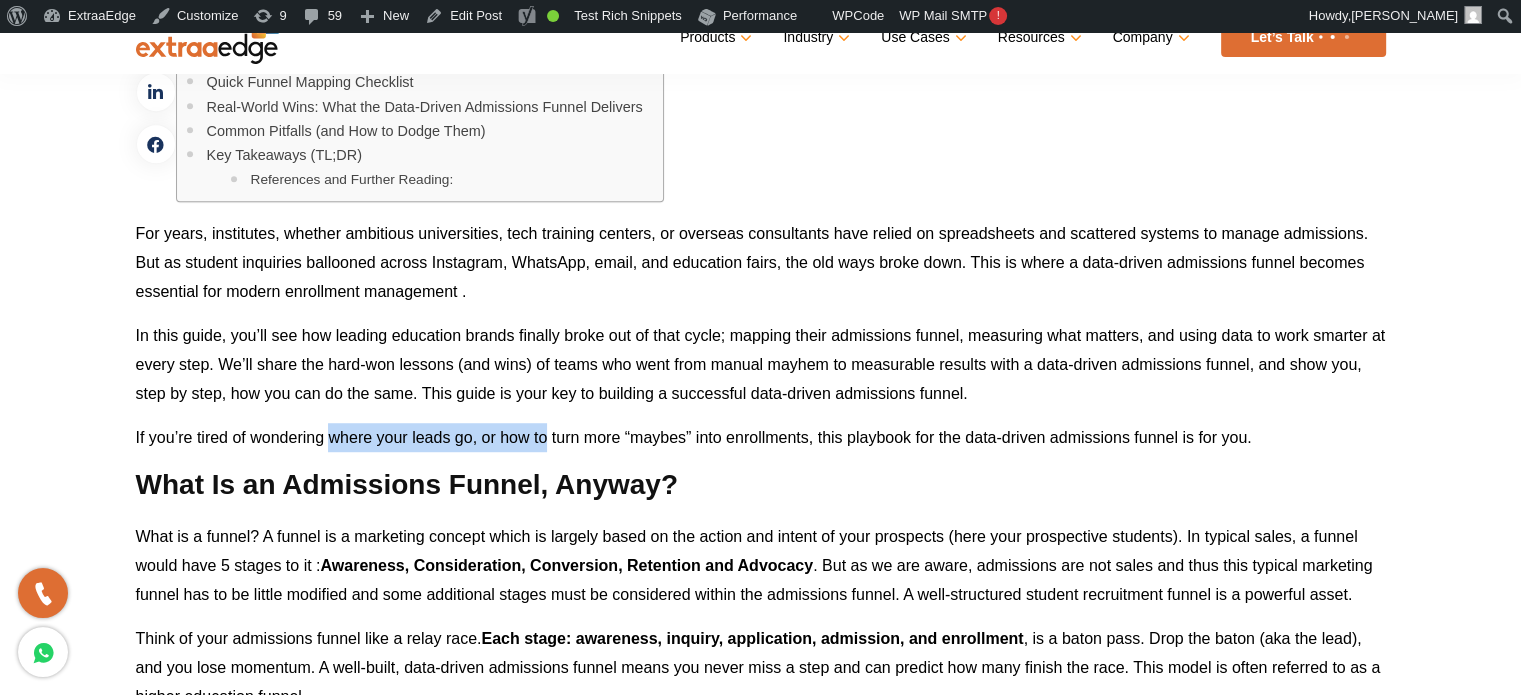 drag, startPoint x: 331, startPoint y: 436, endPoint x: 566, endPoint y: 435, distance: 235.00212 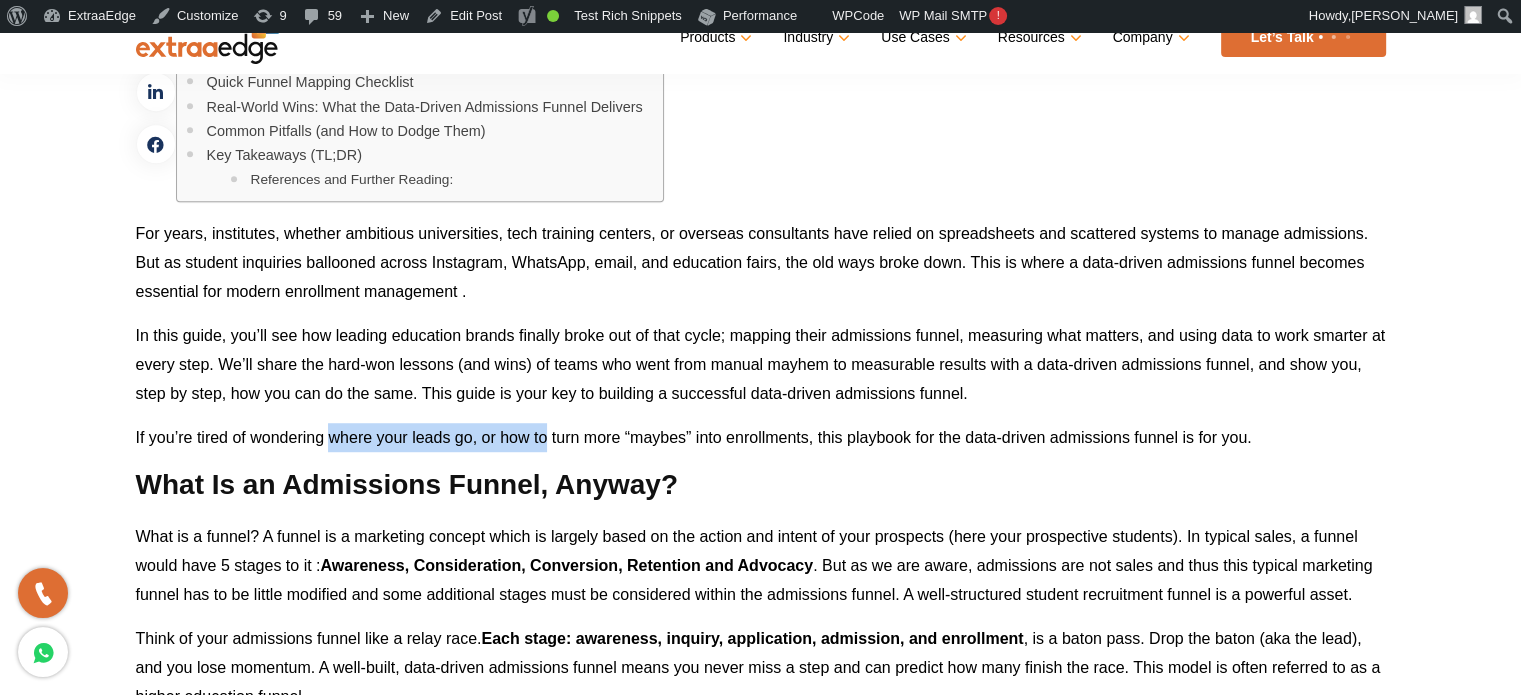 click on "If you’re tired of wondering where your leads go, or how to turn more “maybes” into enrollments, this playbook for the data-driven admissions funnel is for you." at bounding box center (694, 437) 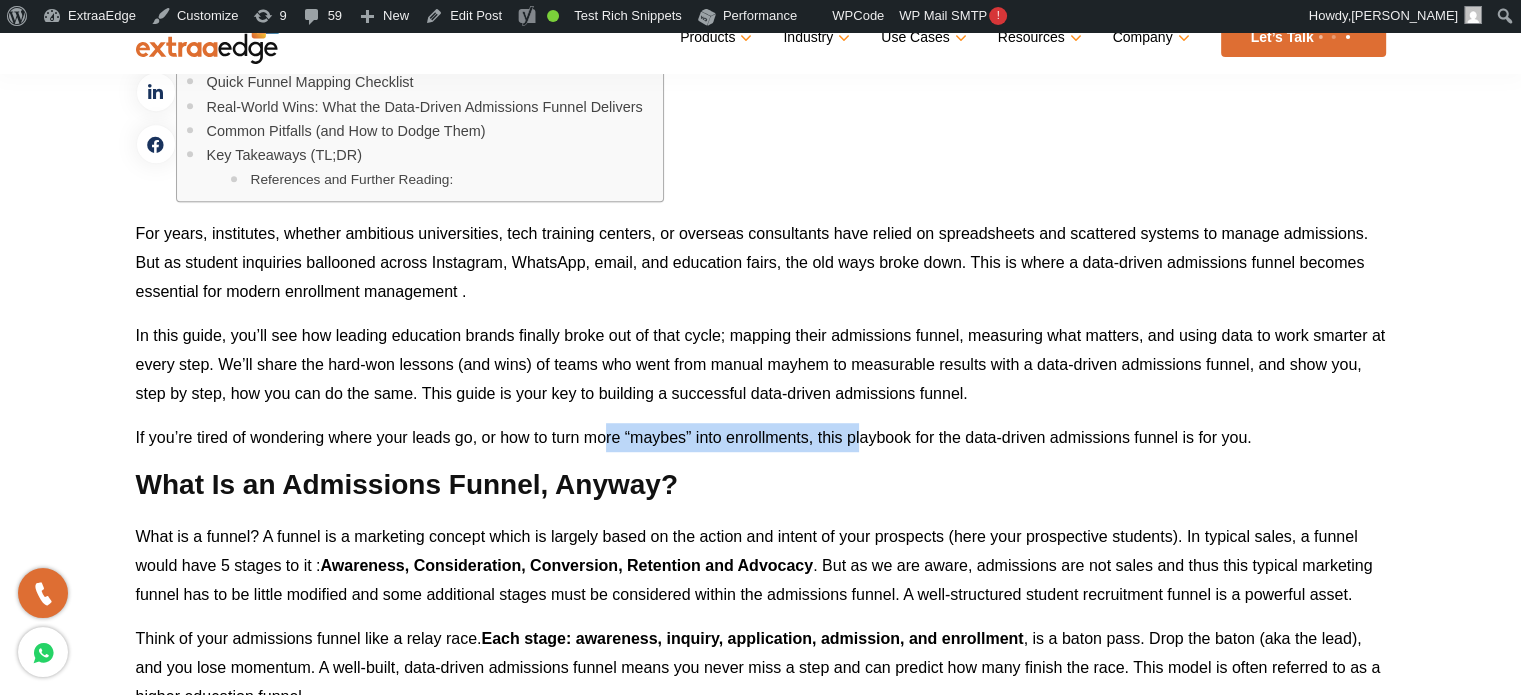 drag, startPoint x: 607, startPoint y: 435, endPoint x: 863, endPoint y: 441, distance: 256.0703 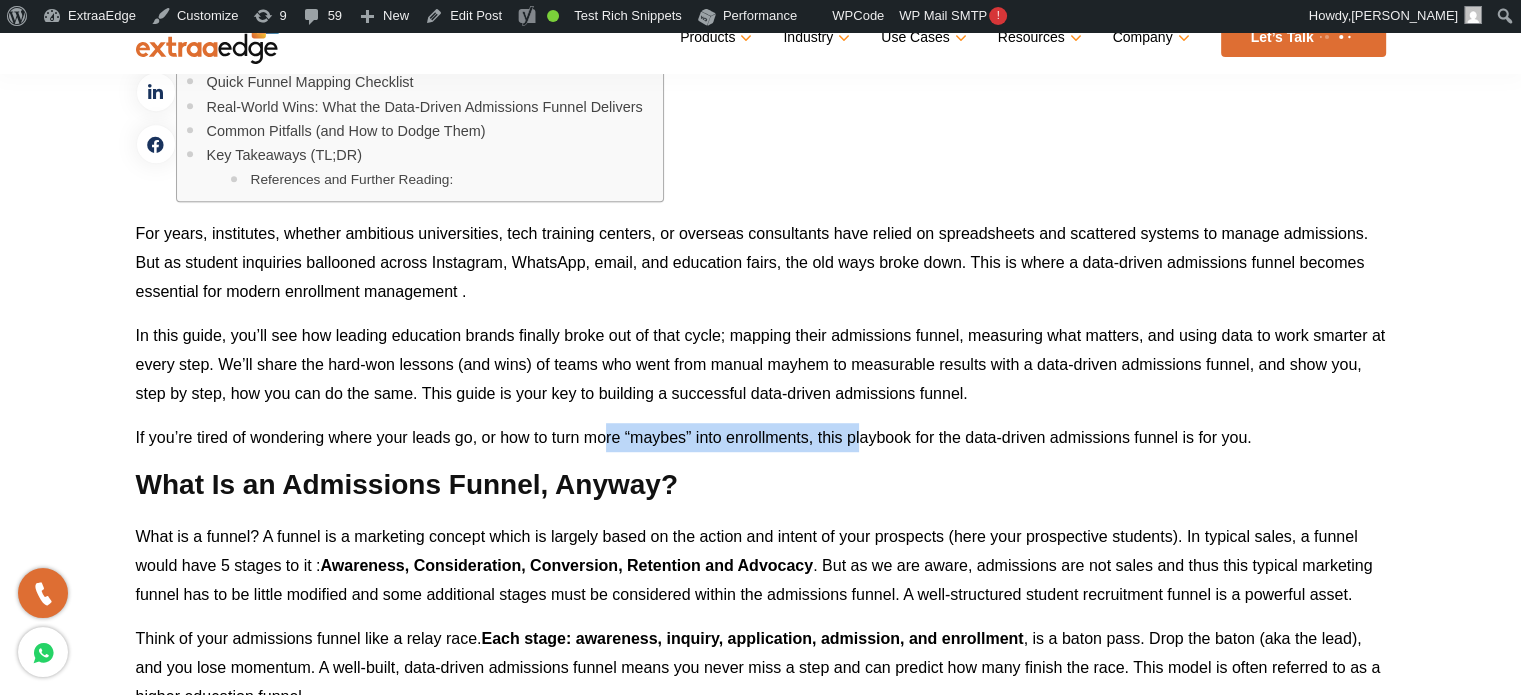 click on "If you’re tired of wondering where your leads go, or how to turn more “maybes” into enrollments, this playbook for the data-driven admissions funnel is for you." at bounding box center (694, 437) 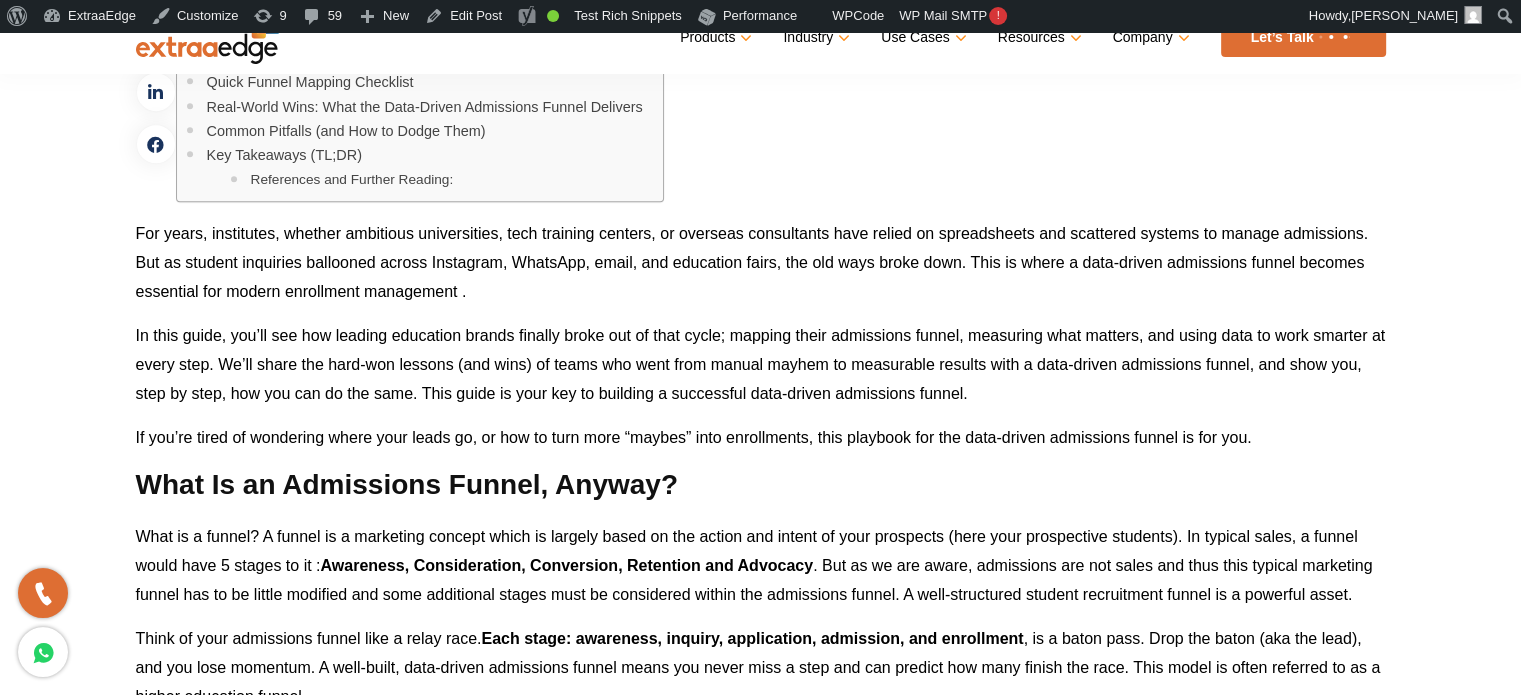 click on "If you’re tired of wondering where your leads go, or how to turn more “maybes” into enrollments, this playbook for the data-driven admissions funnel is for you." at bounding box center [694, 437] 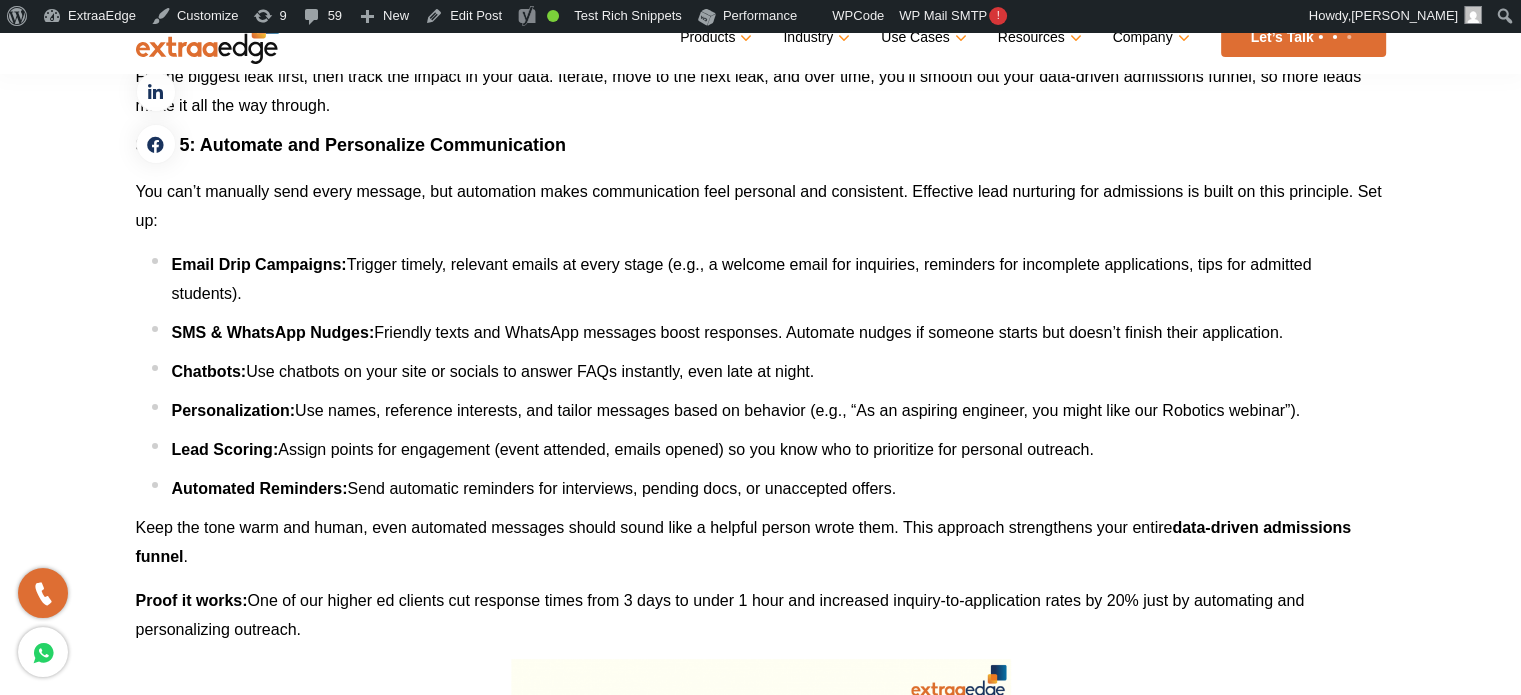 scroll, scrollTop: 7800, scrollLeft: 0, axis: vertical 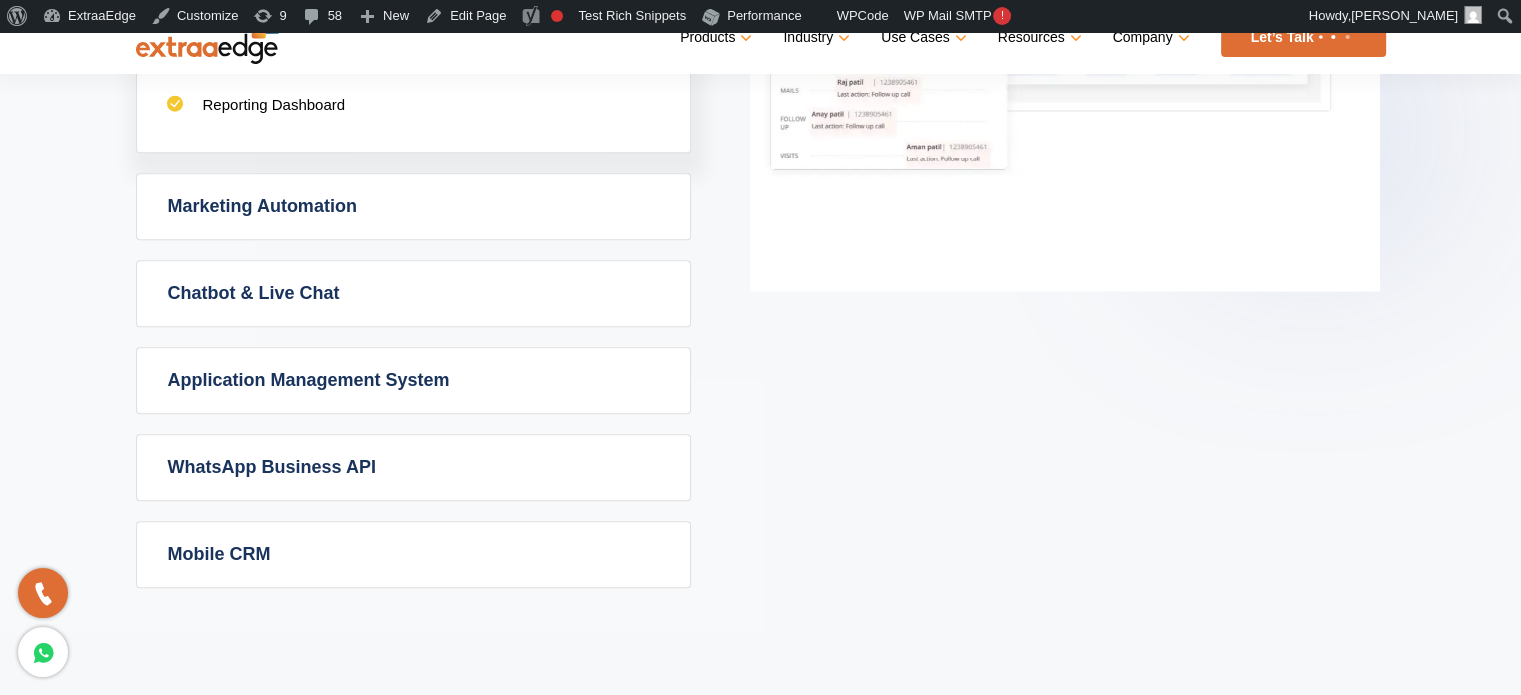 click on "Powerful  Admission CRM  with simplicity
Admission CRM
Admission CRM software takes the guesswork out of your admissions process, giving you real-time data on where each prospect stands. No more manual follow-ups or endless spreadsheets—just smart automation that handles the tedious tasks for you. Whether it’s sending reminders, tracking inquiries, or managing applications, it’s all done seamlessly. The best part? You get to focus on building relationships and closing admissions faster.
POPULAR FEATURES:
Funnel Management
Follow-Up Manager
Reporting Dashboard
Marketing Automation
Marketing automation
POPULAR FEATURES:
Email Marketing
Integrated Communication Channels
Campaign Analytics" at bounding box center (760, 40) 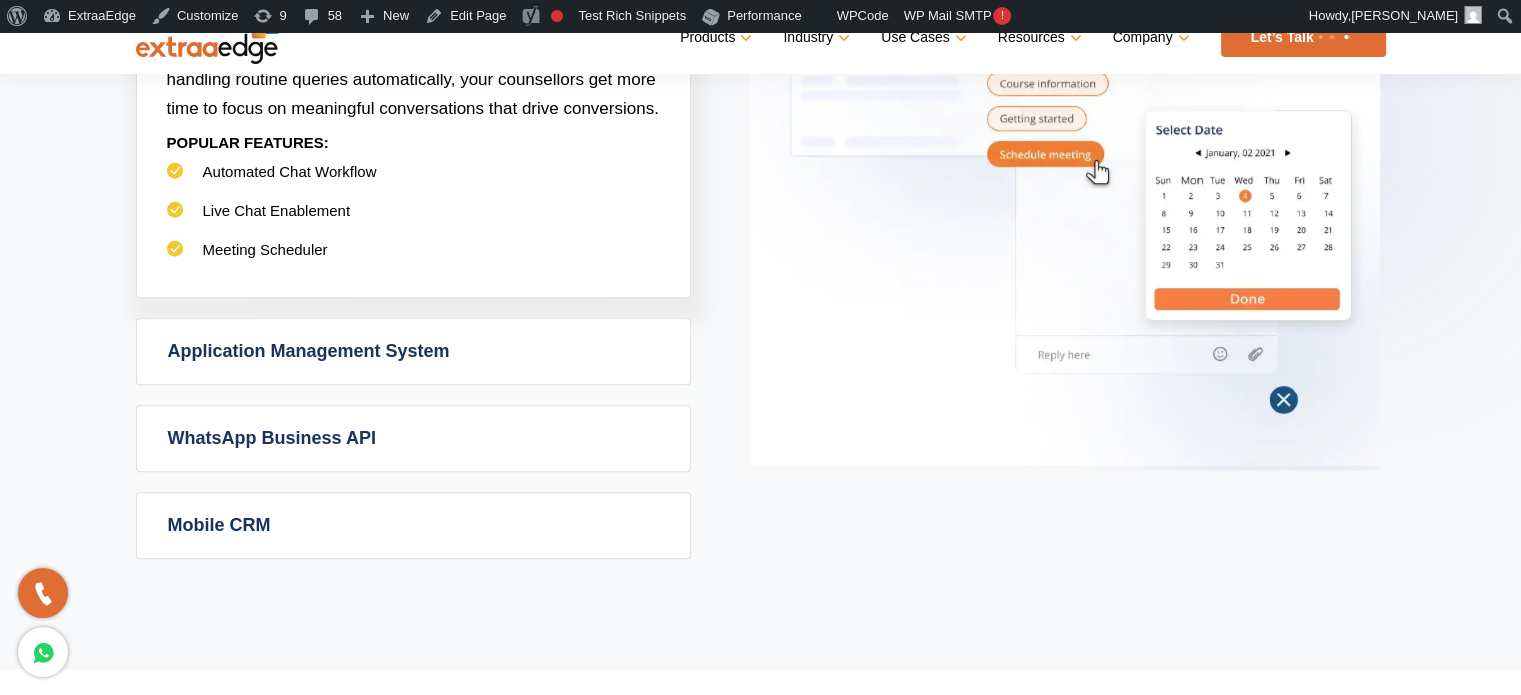 click at bounding box center [1065, 153] 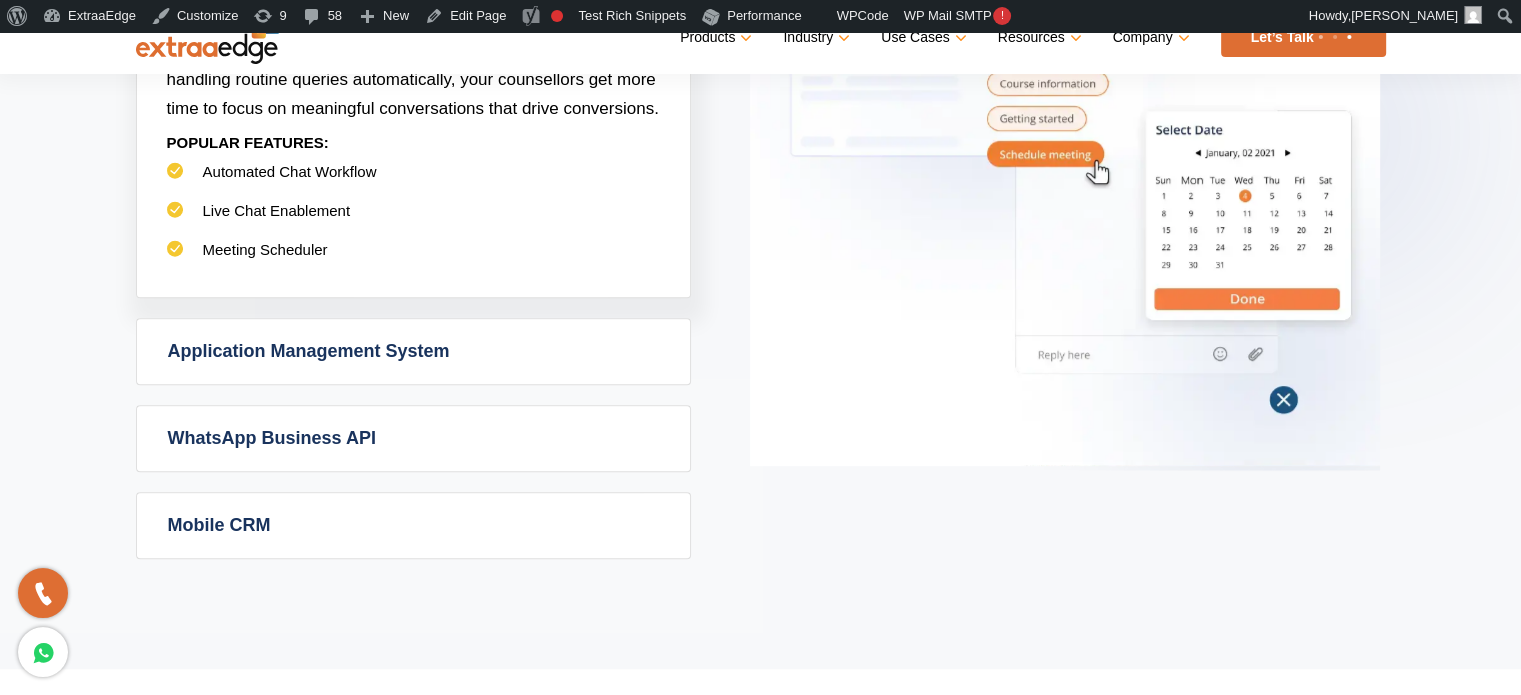 click at bounding box center [1065, 153] 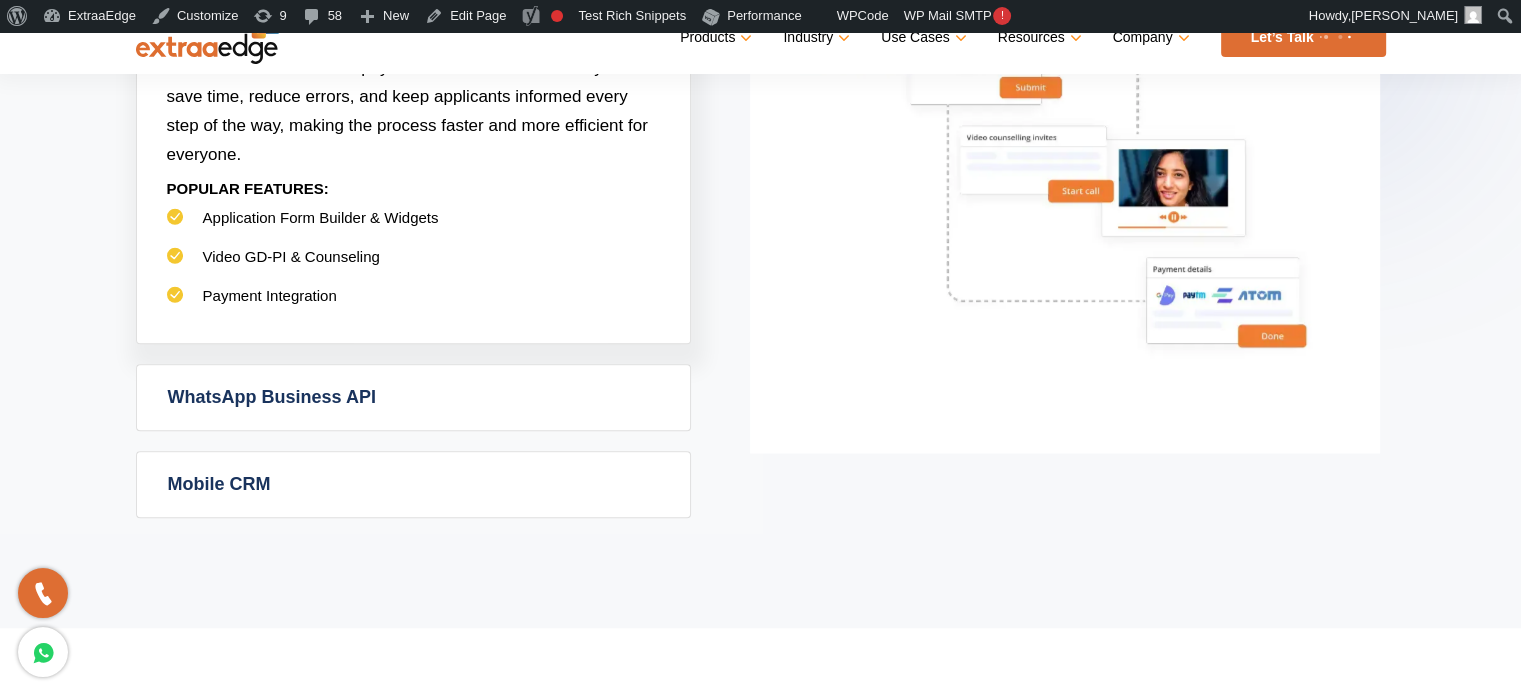scroll, scrollTop: 1500, scrollLeft: 0, axis: vertical 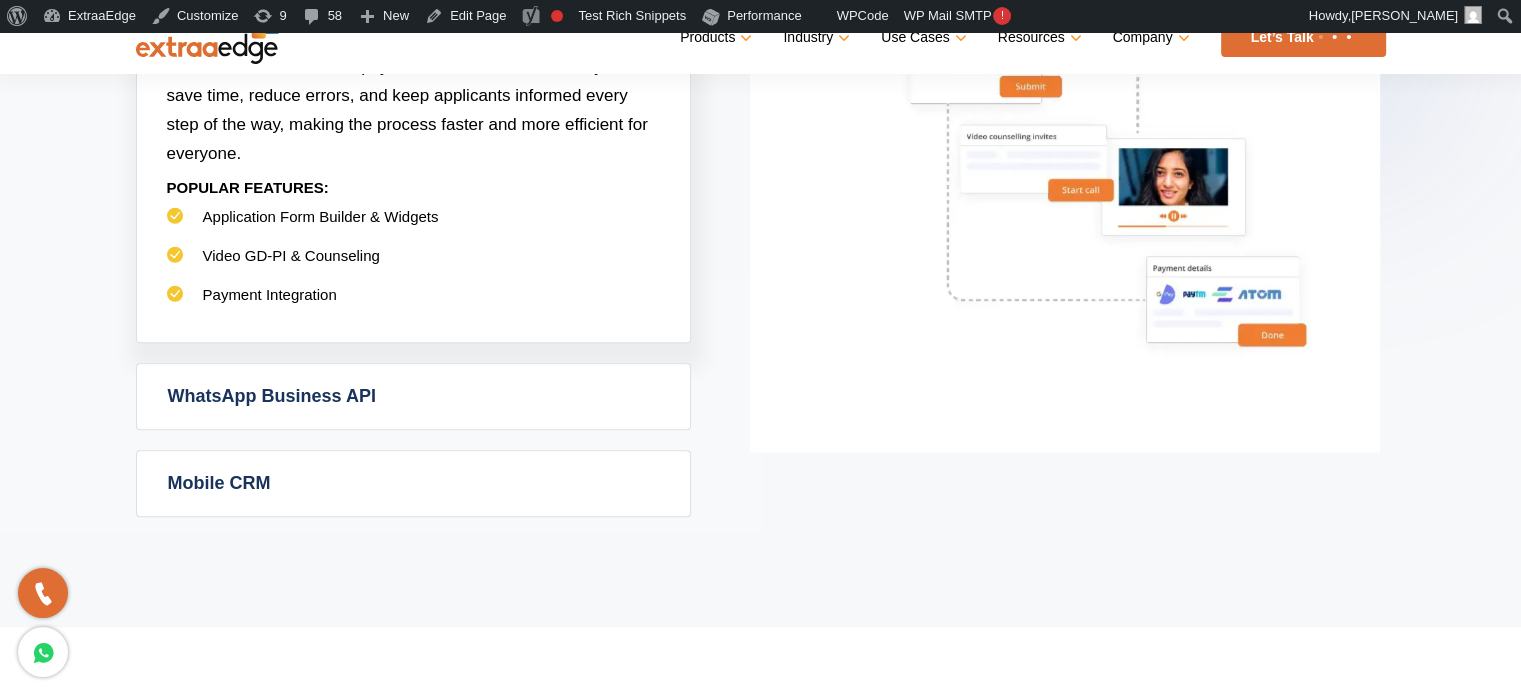 click at bounding box center (1065, 137) 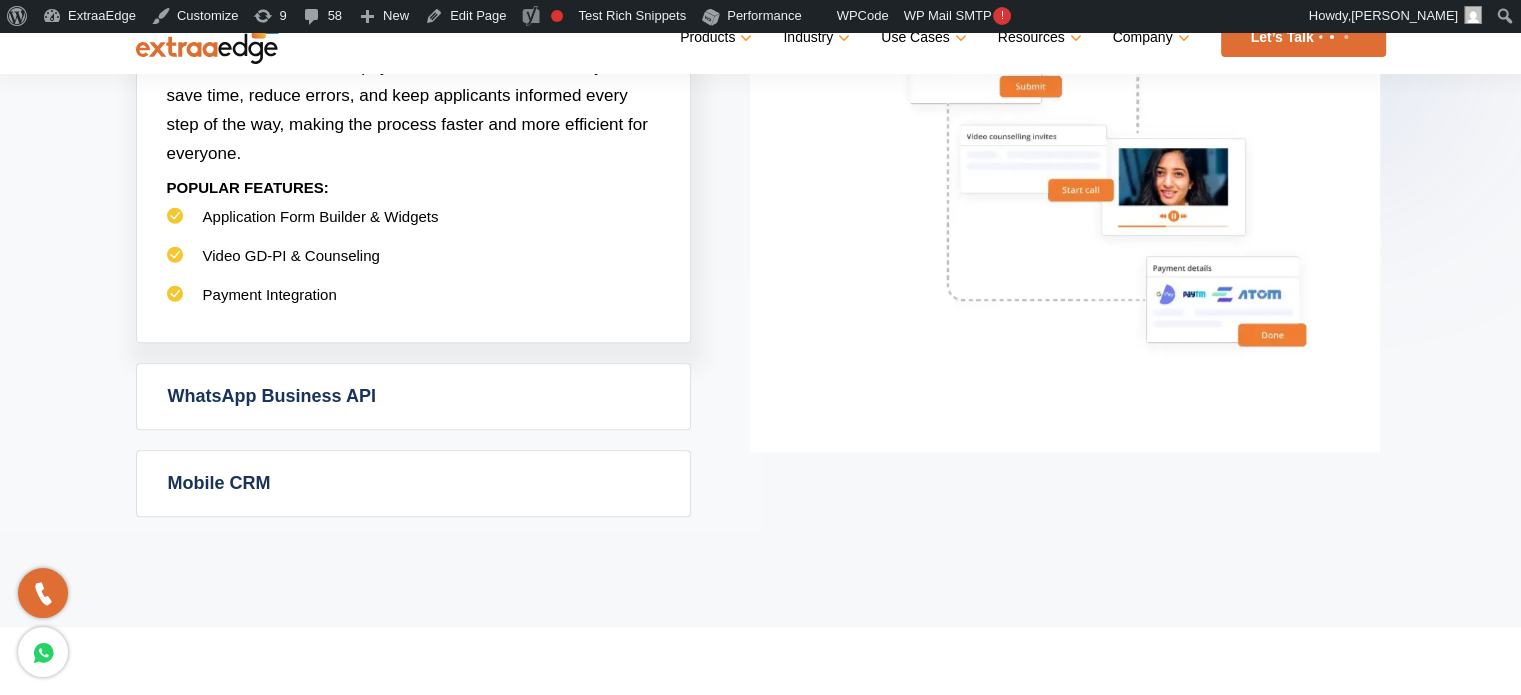 click at bounding box center (1065, 137) 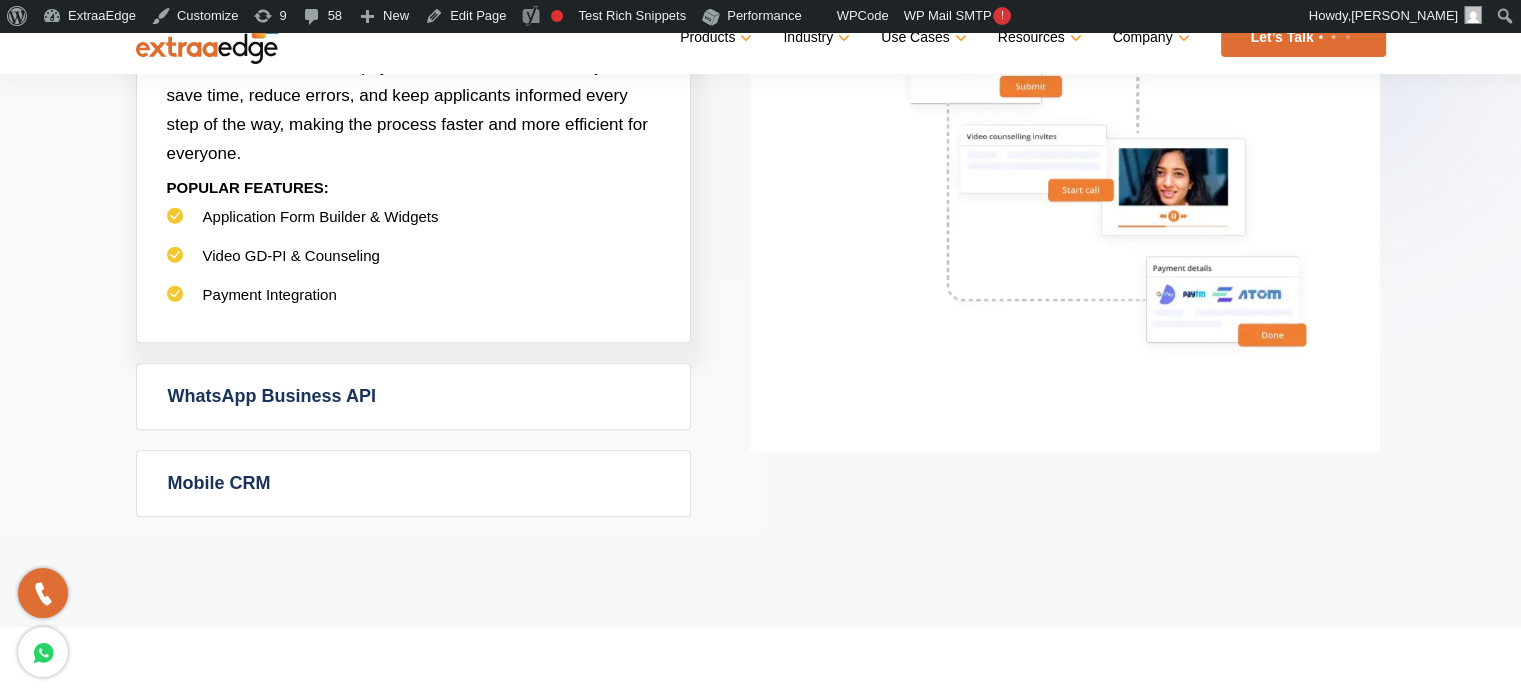 click at bounding box center [1065, 137] 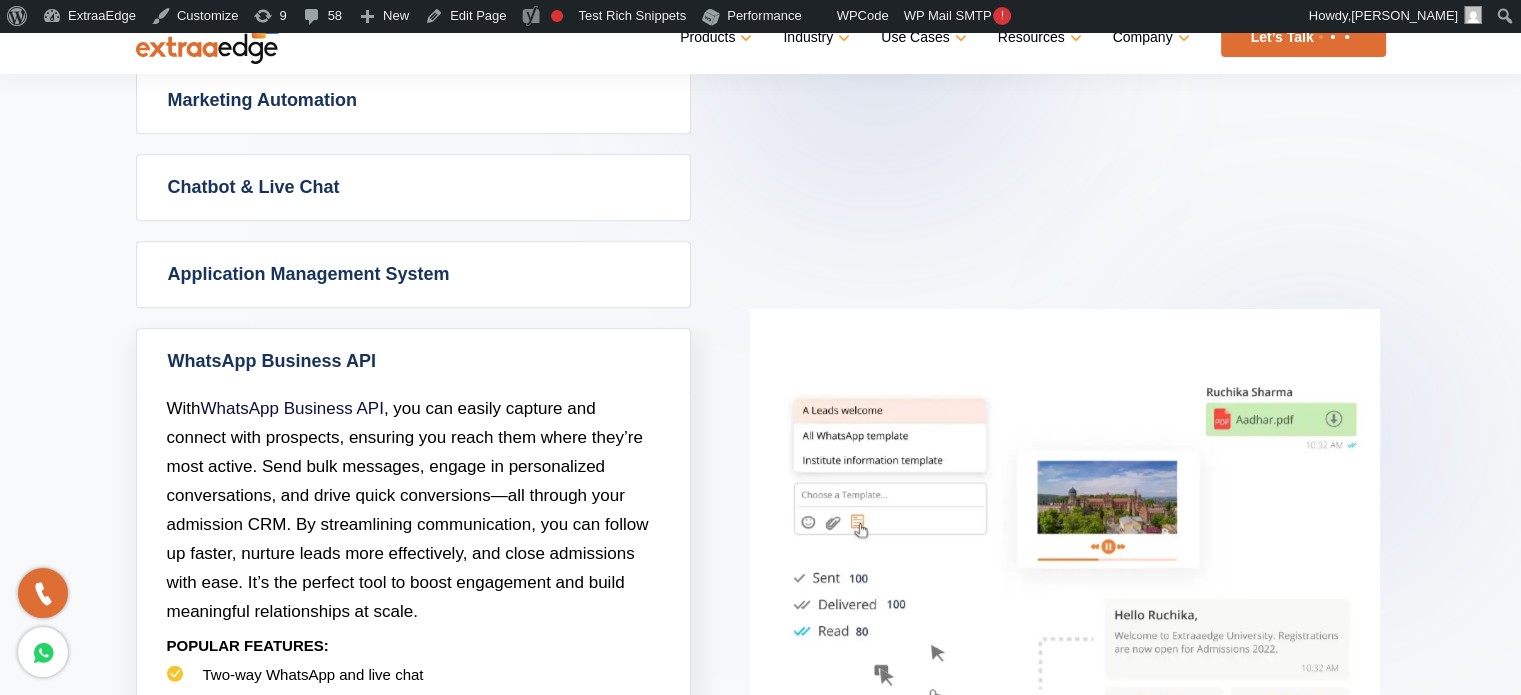 scroll, scrollTop: 1200, scrollLeft: 0, axis: vertical 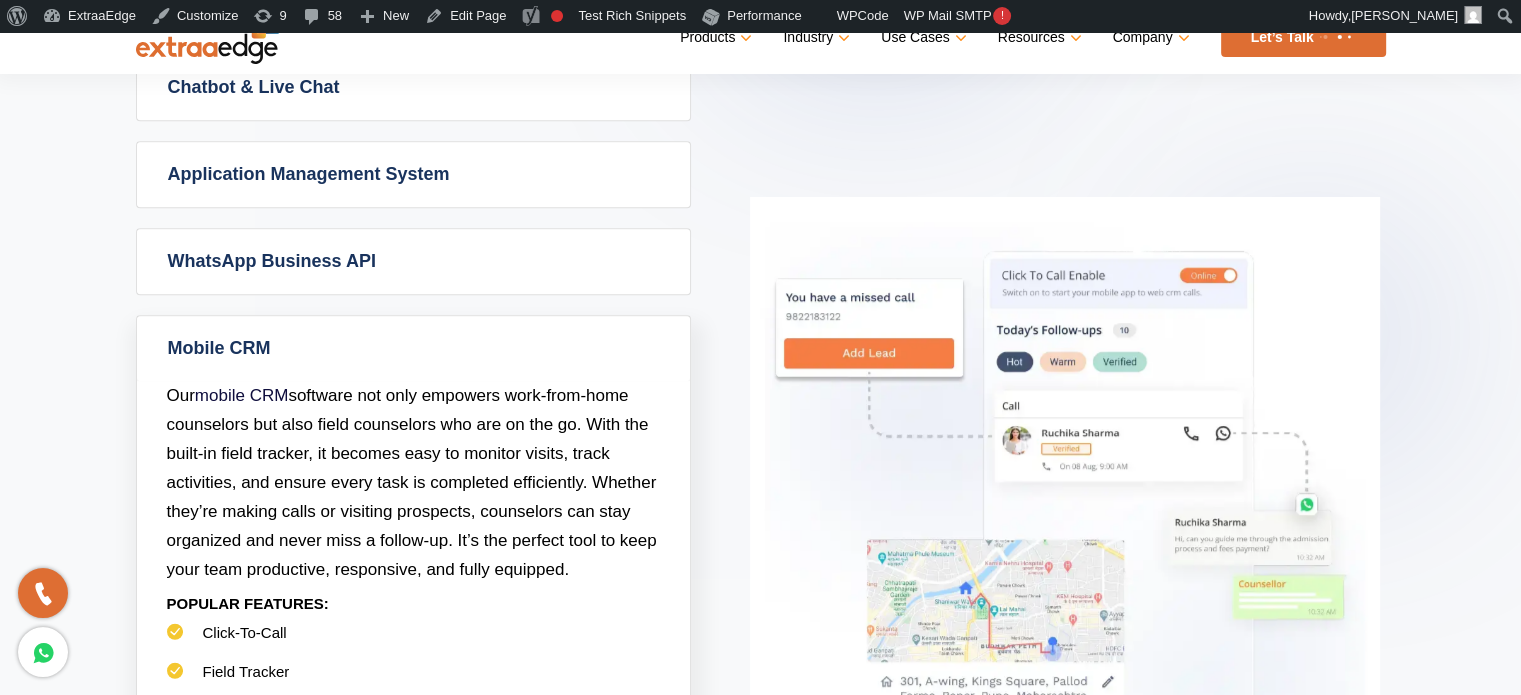 click on "Powerful  Admission CRM  with simplicity
Admission CRM
Admission CRM software takes the guesswork out of your admissions process, giving you real-time data on where each prospect stands. No more manual follow-ups or endless spreadsheets—just smart automation that handles the tedious tasks for you. Whether it’s sending reminders, tracking inquiries, or managing applications, it’s all done seamlessly. The best part? You get to focus on building relationships and closing admissions faster.
POPULAR FEATURES:
Funnel Management
Follow-Up Manager
Reporting Dashboard
Marketing Automation
Marketing automation
POPULAR FEATURES:
Email Marketing
Integrated Communication Channels
Campaign Analytics" at bounding box center (760, 225) 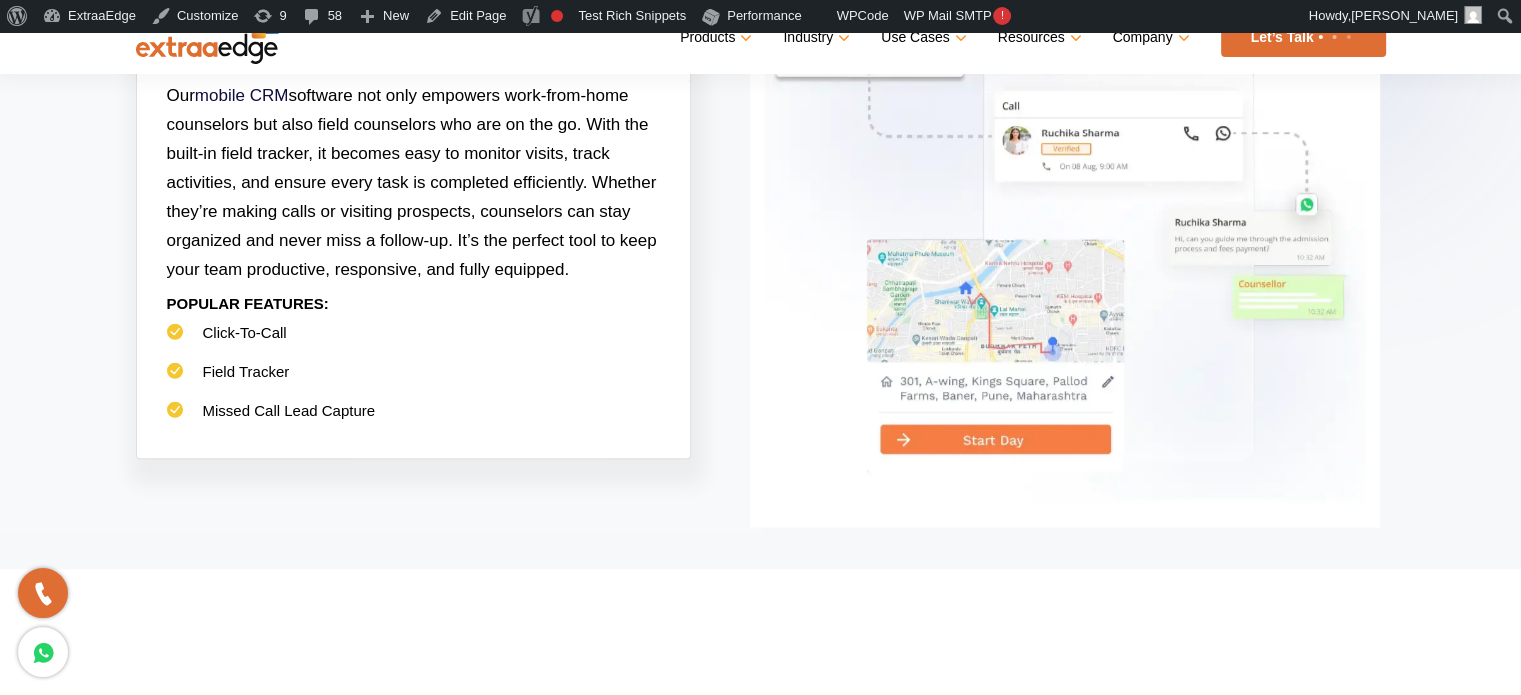 scroll, scrollTop: 1400, scrollLeft: 0, axis: vertical 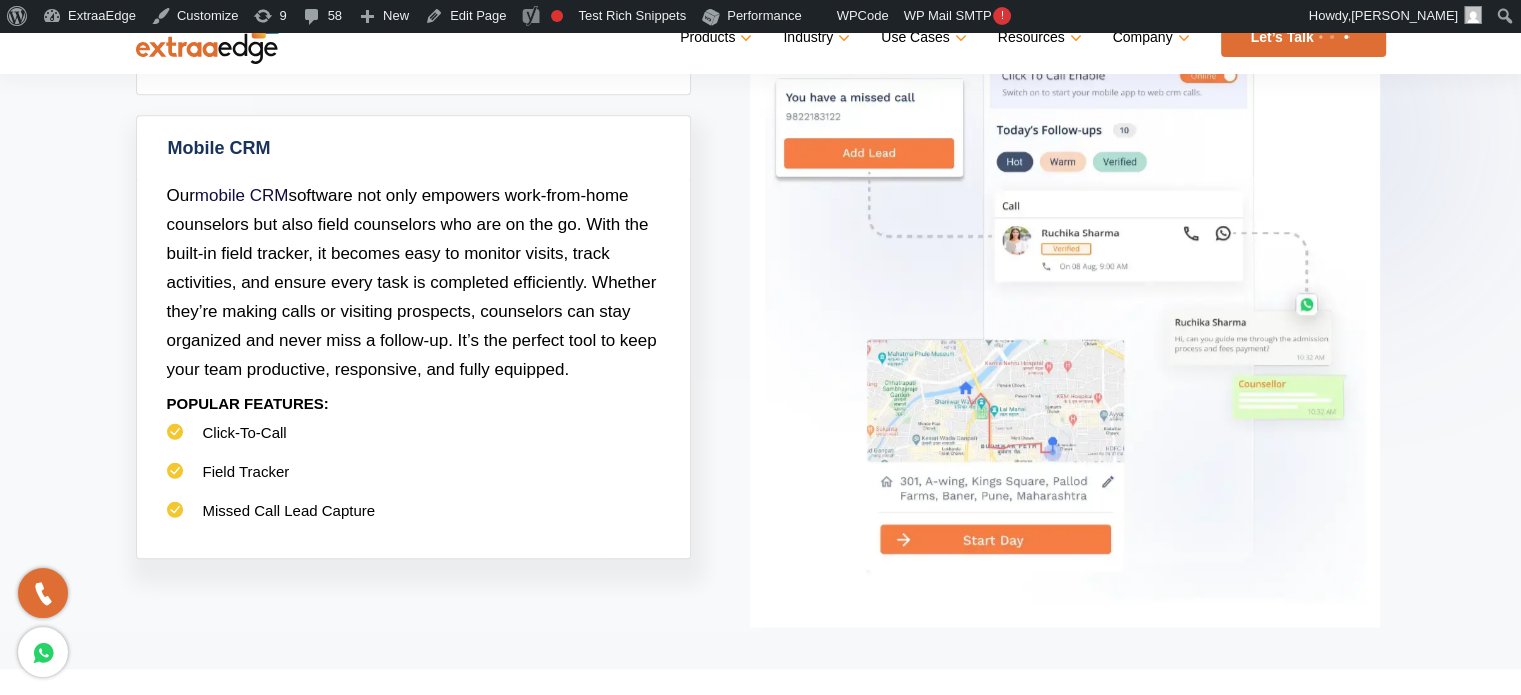 click on "Powerful  Admission CRM  with simplicity
Admission CRM
Admission CRM software takes the guesswork out of your admissions process, giving you real-time data on where each prospect stands. No more manual follow-ups or endless spreadsheets—just smart automation that handles the tedious tasks for you. Whether it’s sending reminders, tracking inquiries, or managing applications, it’s all done seamlessly. The best part? You get to focus on building relationships and closing admissions faster.
POPULAR FEATURES:
Funnel Management
Follow-Up Manager
Reporting Dashboard
Marketing Automation
Marketing automation
POPULAR FEATURES:
Email Marketing
Integrated Communication Channels
Campaign Analytics" at bounding box center (760, 25) 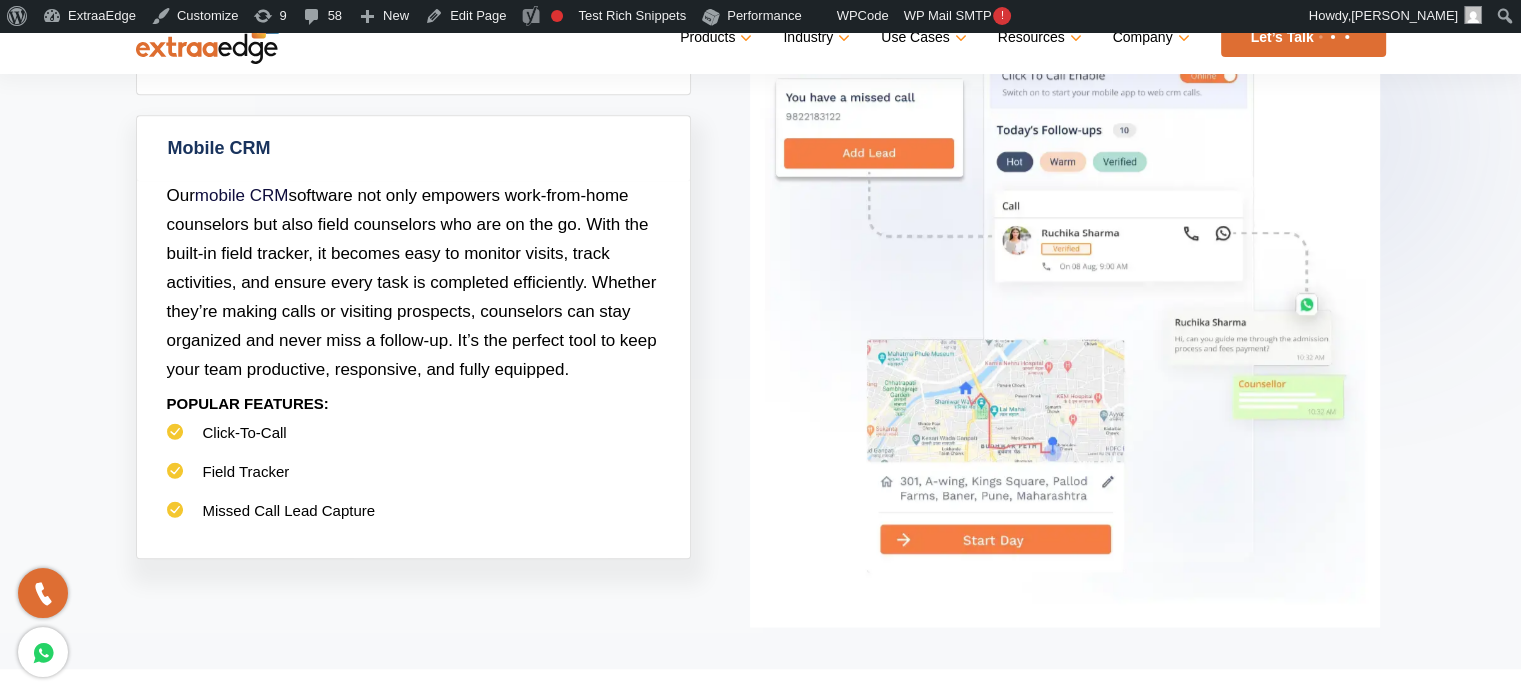 click on "Powerful  Admission CRM  with simplicity
Admission CRM
Admission CRM software takes the guesswork out of your admissions process, giving you real-time data on where each prospect stands. No more manual follow-ups or endless spreadsheets—just smart automation that handles the tedious tasks for you. Whether it’s sending reminders, tracking inquiries, or managing applications, it’s all done seamlessly. The best part? You get to focus on building relationships and closing admissions faster.
POPULAR FEATURES:
Funnel Management
Follow-Up Manager
Reporting Dashboard
Marketing Automation
Marketing automation
POPULAR FEATURES:
Email Marketing
Integrated Communication Channels
Campaign Analytics" at bounding box center (760, 25) 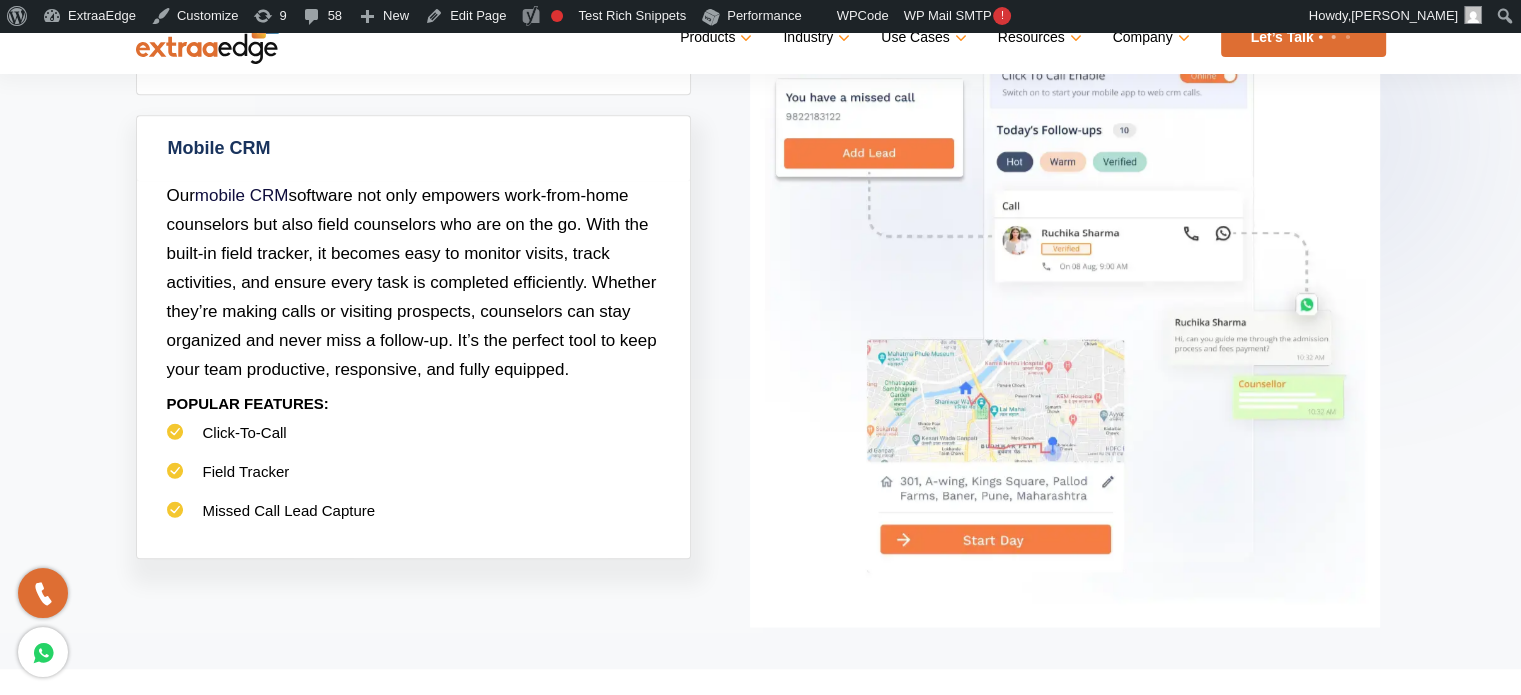 click on "Powerful  Admission CRM  with simplicity
Admission CRM
Admission CRM software takes the guesswork out of your admissions process, giving you real-time data on where each prospect stands. No more manual follow-ups or endless spreadsheets—just smart automation that handles the tedious tasks for you. Whether it’s sending reminders, tracking inquiries, or managing applications, it’s all done seamlessly. The best part? You get to focus on building relationships and closing admissions faster.
POPULAR FEATURES:
Funnel Management
Follow-Up Manager
Reporting Dashboard
Marketing Automation
Marketing automation
POPULAR FEATURES:
Email Marketing
Integrated Communication Channels
Campaign Analytics" at bounding box center (760, 25) 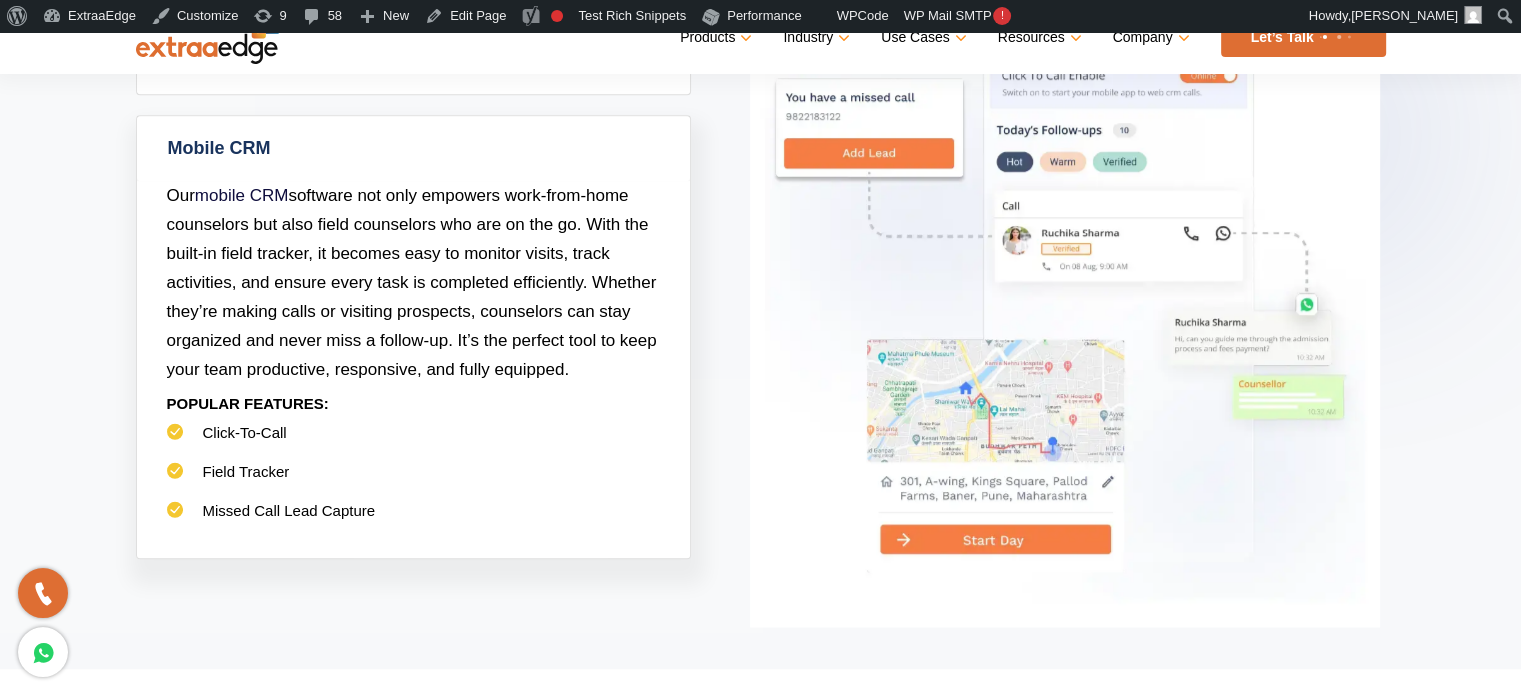 click on "Powerful  Admission CRM  with simplicity
Admission CRM
Admission CRM software takes the guesswork out of your admissions process, giving you real-time data on where each prospect stands. No more manual follow-ups or endless spreadsheets—just smart automation that handles the tedious tasks for you. Whether it’s sending reminders, tracking inquiries, or managing applications, it’s all done seamlessly. The best part? You get to focus on building relationships and closing admissions faster.
POPULAR FEATURES:
Funnel Management
Follow-Up Manager
Reporting Dashboard
Marketing Automation
Marketing automation
POPULAR FEATURES:
Email Marketing
Integrated Communication Channels
Campaign Analytics" at bounding box center [760, 25] 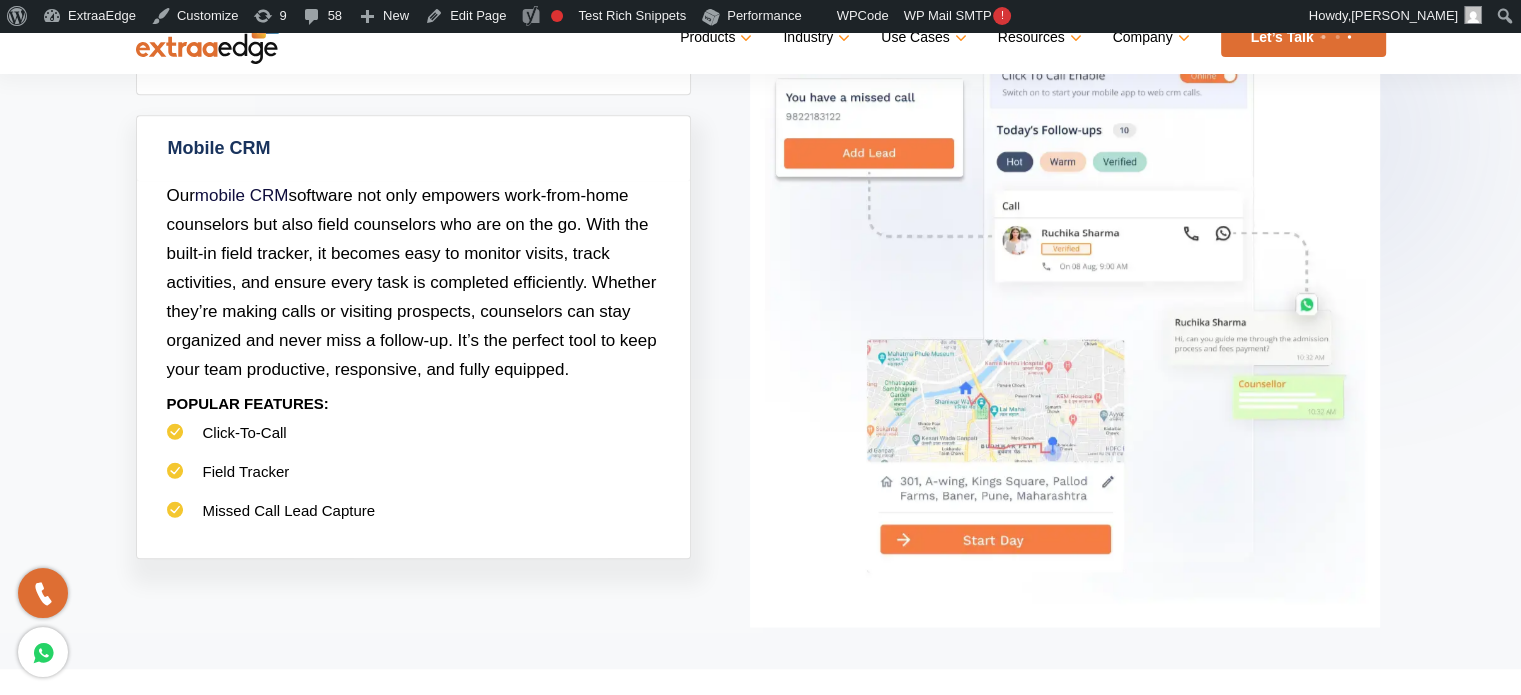 click on "Powerful  Admission CRM  with simplicity
Admission CRM
Admission CRM software takes the guesswork out of your admissions process, giving you real-time data on where each prospect stands. No more manual follow-ups or endless spreadsheets—just smart automation that handles the tedious tasks for you. Whether it’s sending reminders, tracking inquiries, or managing applications, it’s all done seamlessly. The best part? You get to focus on building relationships and closing admissions faster.
POPULAR FEATURES:
Funnel Management
Follow-Up Manager
Reporting Dashboard
Marketing Automation
Marketing automation
POPULAR FEATURES:
Email Marketing
Integrated Communication Channels
Campaign Analytics" at bounding box center [760, 25] 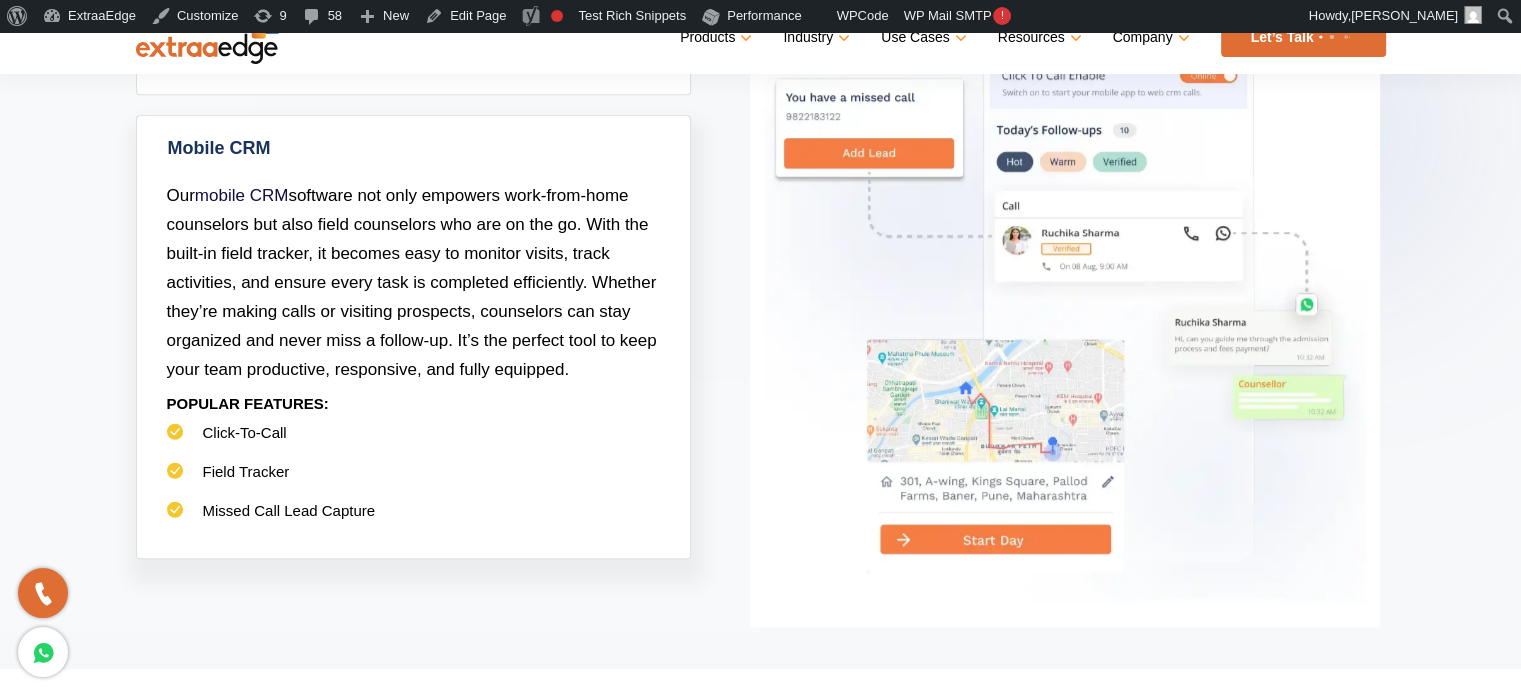click on "Powerful  Admission CRM  with simplicity
Admission CRM
Admission CRM software takes the guesswork out of your admissions process, giving you real-time data on where each prospect stands. No more manual follow-ups or endless spreadsheets—just smart automation that handles the tedious tasks for you. Whether it’s sending reminders, tracking inquiries, or managing applications, it’s all done seamlessly. The best part? You get to focus on building relationships and closing admissions faster.
POPULAR FEATURES:
Funnel Management
Follow-Up Manager
Reporting Dashboard
Marketing Automation
Marketing automation
POPULAR FEATURES:
Email Marketing
Integrated Communication Channels
Campaign Analytics" at bounding box center (760, 25) 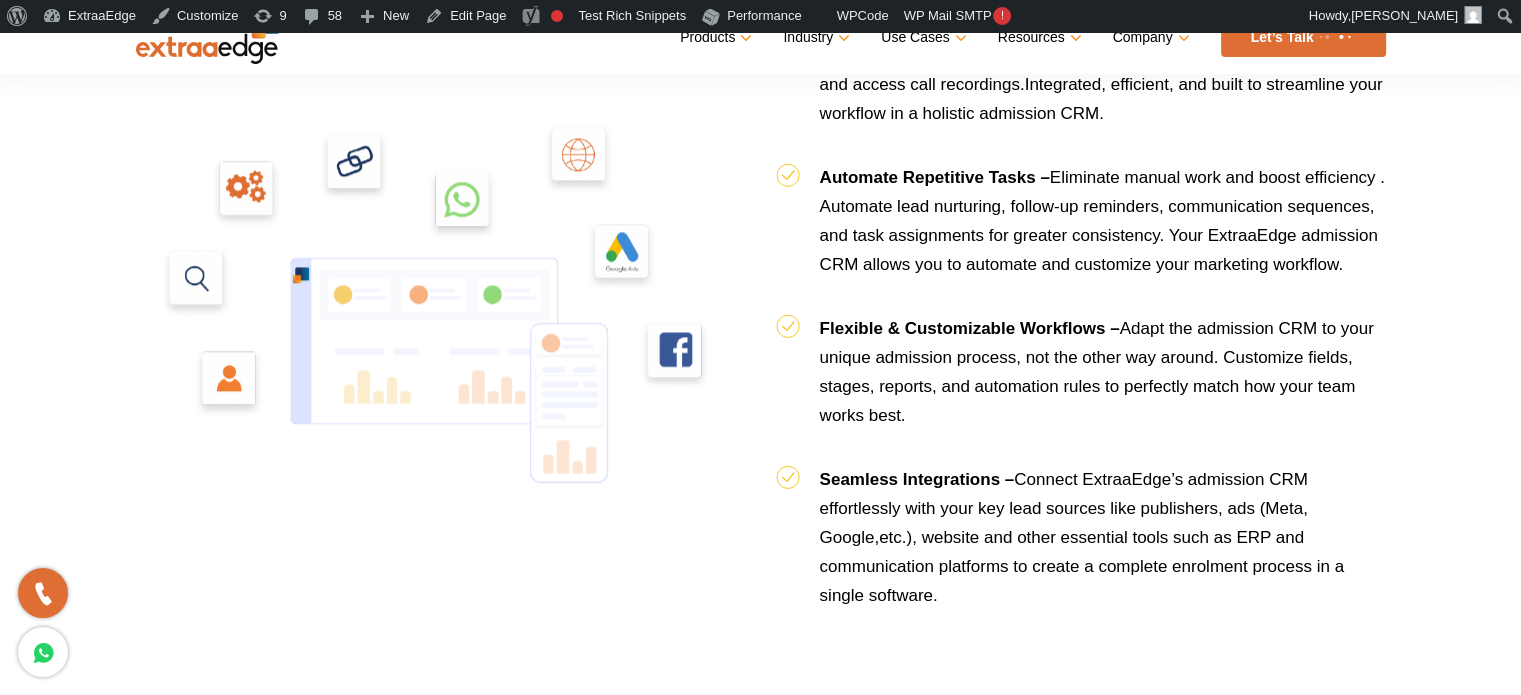 scroll, scrollTop: 2200, scrollLeft: 0, axis: vertical 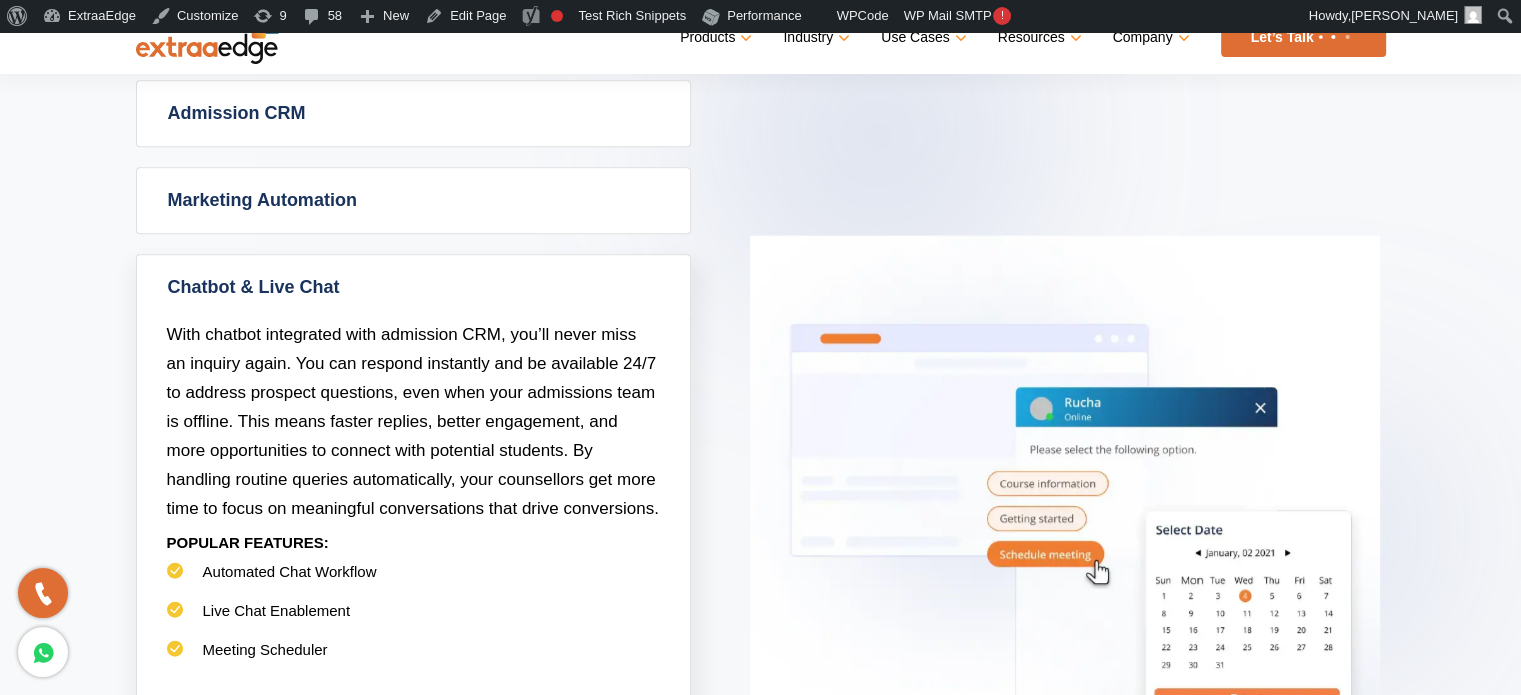 click on "Marketing Automation" at bounding box center [413, 200] 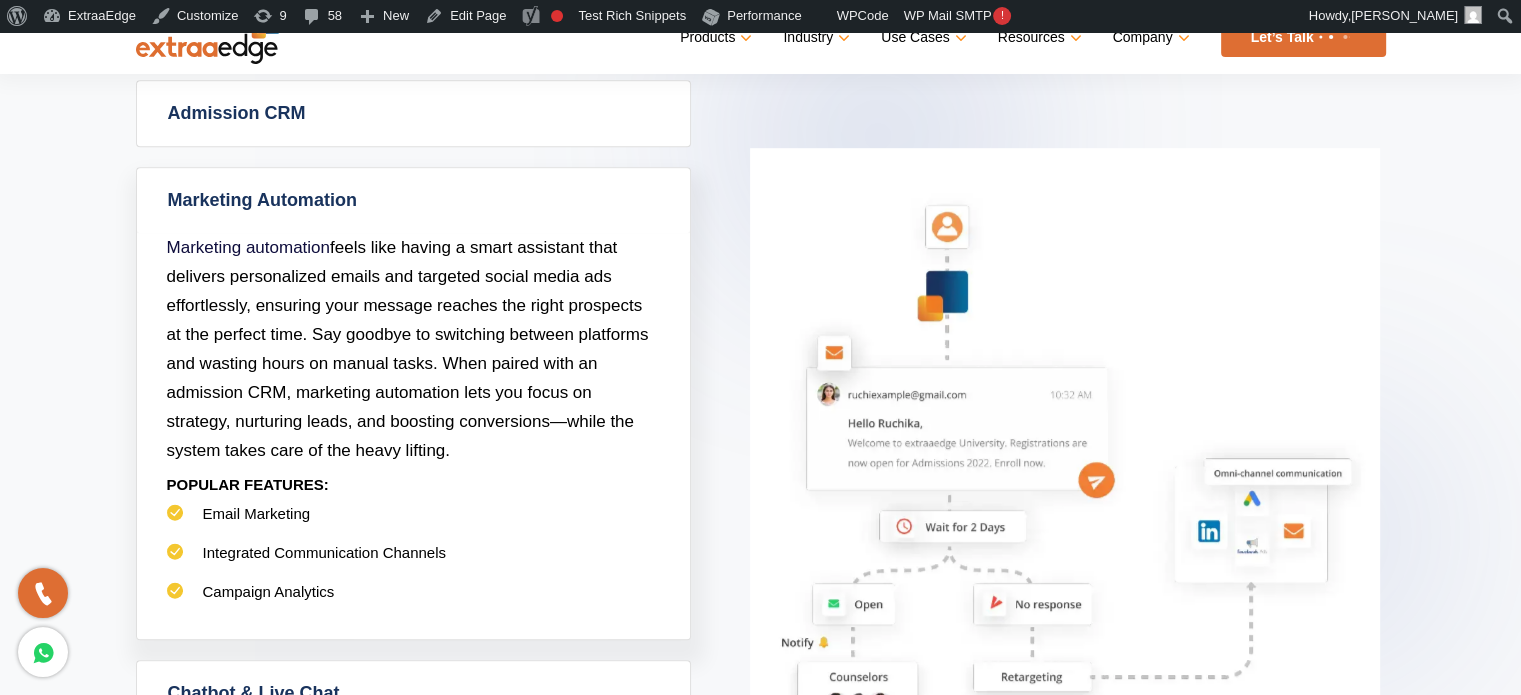 click on "Admission CRM" at bounding box center (413, 113) 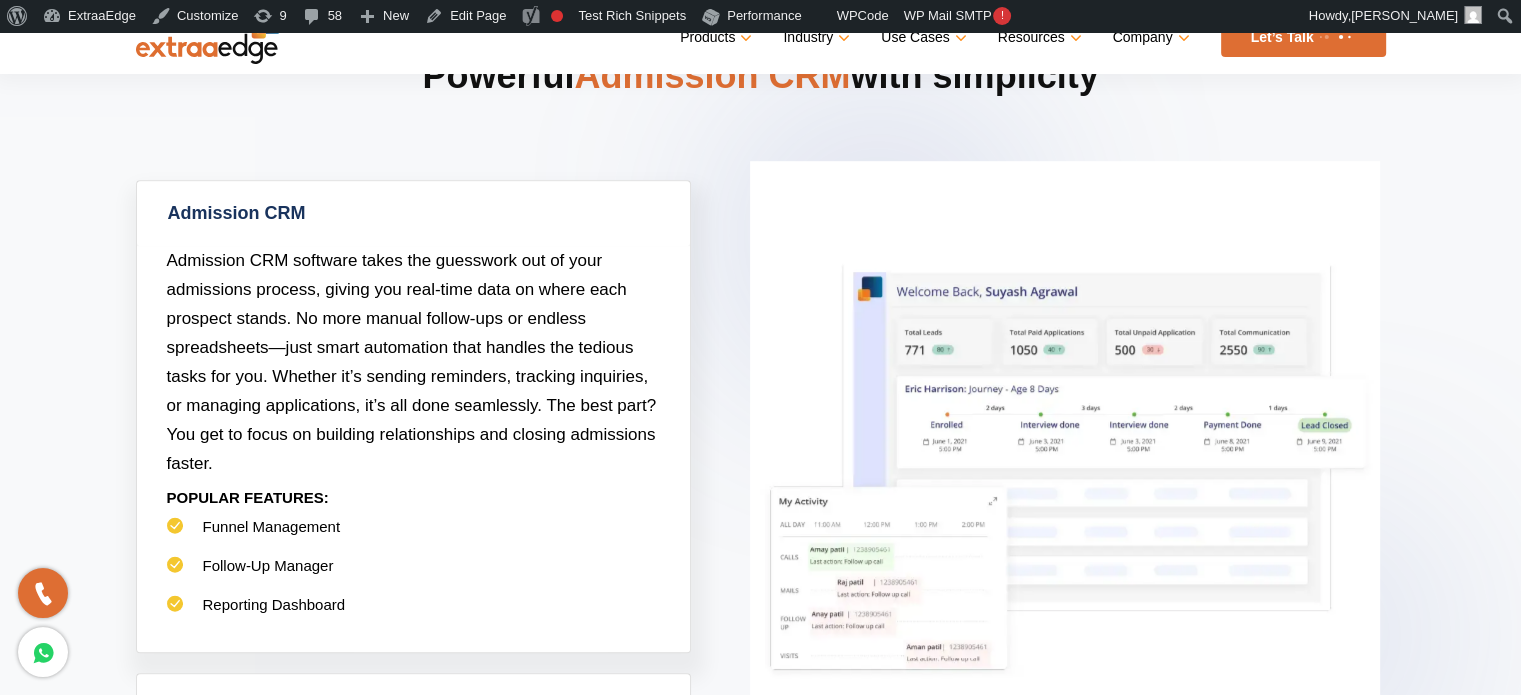 scroll, scrollTop: 1000, scrollLeft: 0, axis: vertical 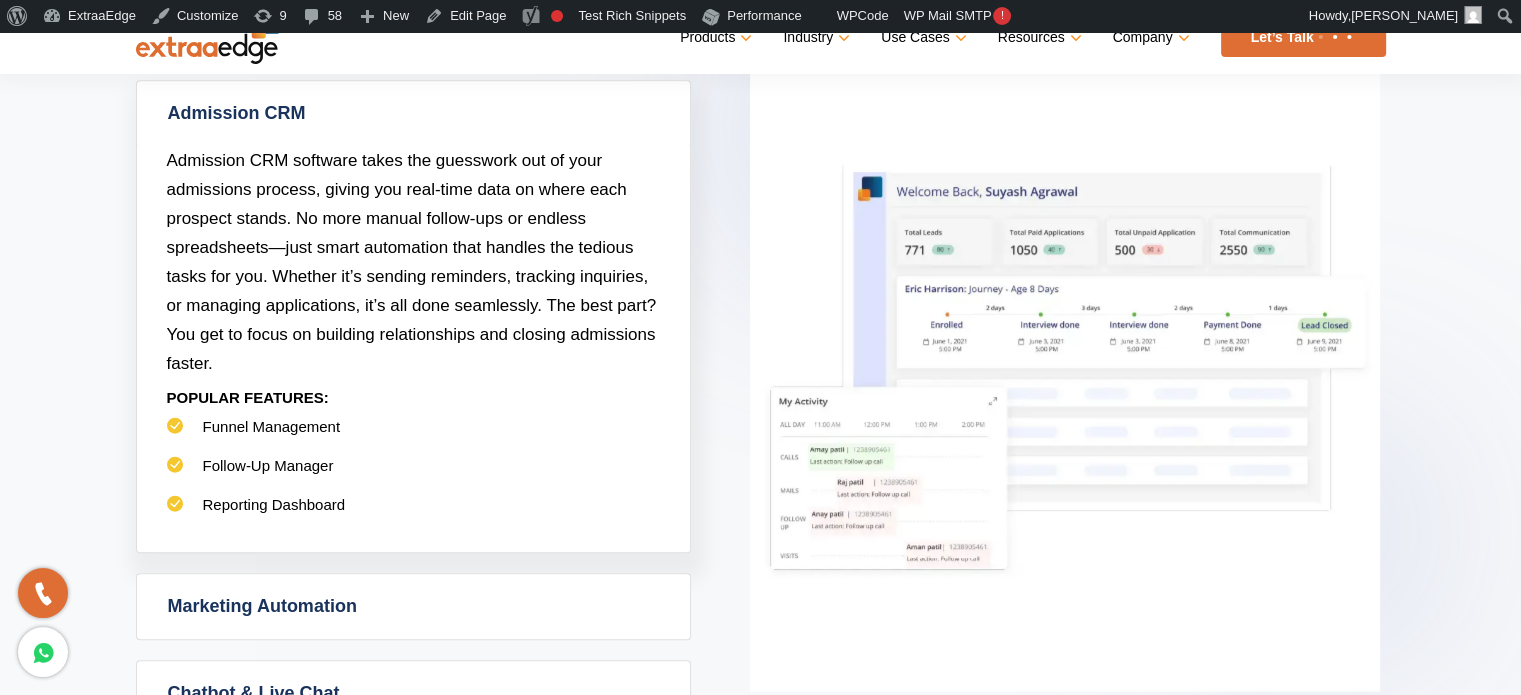 click on "Admission CRM
Admission CRM software takes the guesswork out of your admissions process, giving you real-time data on where each prospect stands. No more manual follow-ups or endless spreadsheets—just smart automation that handles the tedious tasks for you. Whether it’s sending reminders, tracking inquiries, or managing applications, it’s all done seamlessly. The best part? You get to focus on building relationships and closing admissions faster.
POPULAR FEATURES:
Funnel Management
Follow-Up Manager
Reporting Dashboard
Marketing Automation
Marketing automation
POPULAR FEATURES:
Email Marketing
Integrated Communication Channels
Campaign Analytics" at bounding box center [761, 534] 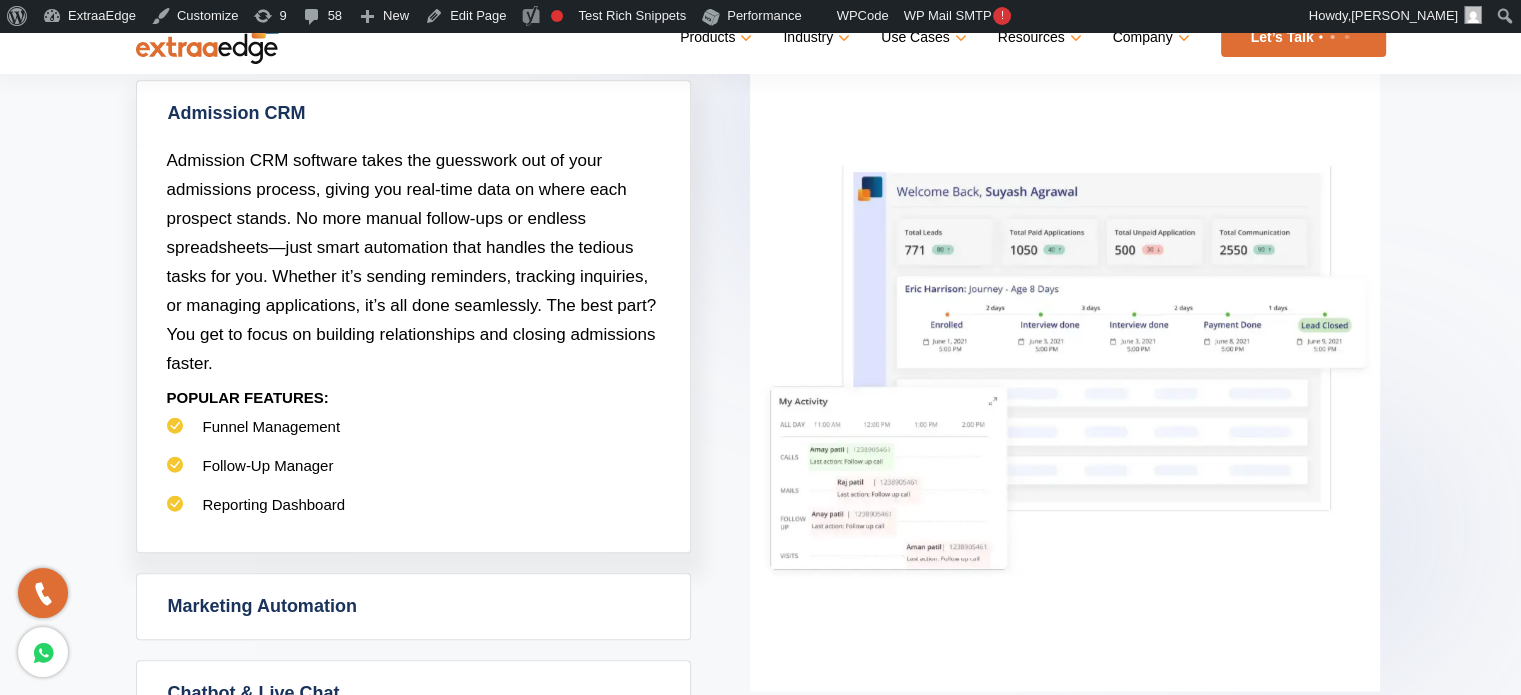 click on "Admission CRM
Admission CRM software takes the guesswork out of your admissions process, giving you real-time data on where each prospect stands. No more manual follow-ups or endless spreadsheets—just smart automation that handles the tedious tasks for you. Whether it’s sending reminders, tracking inquiries, or managing applications, it’s all done seamlessly. The best part? You get to focus on building relationships and closing admissions faster.
POPULAR FEATURES:
Funnel Management
Follow-Up Manager
Reporting Dashboard
Marketing Automation
Marketing automation
POPULAR FEATURES:
Email Marketing
Integrated Communication Channels
Campaign Analytics" at bounding box center [761, 534] 